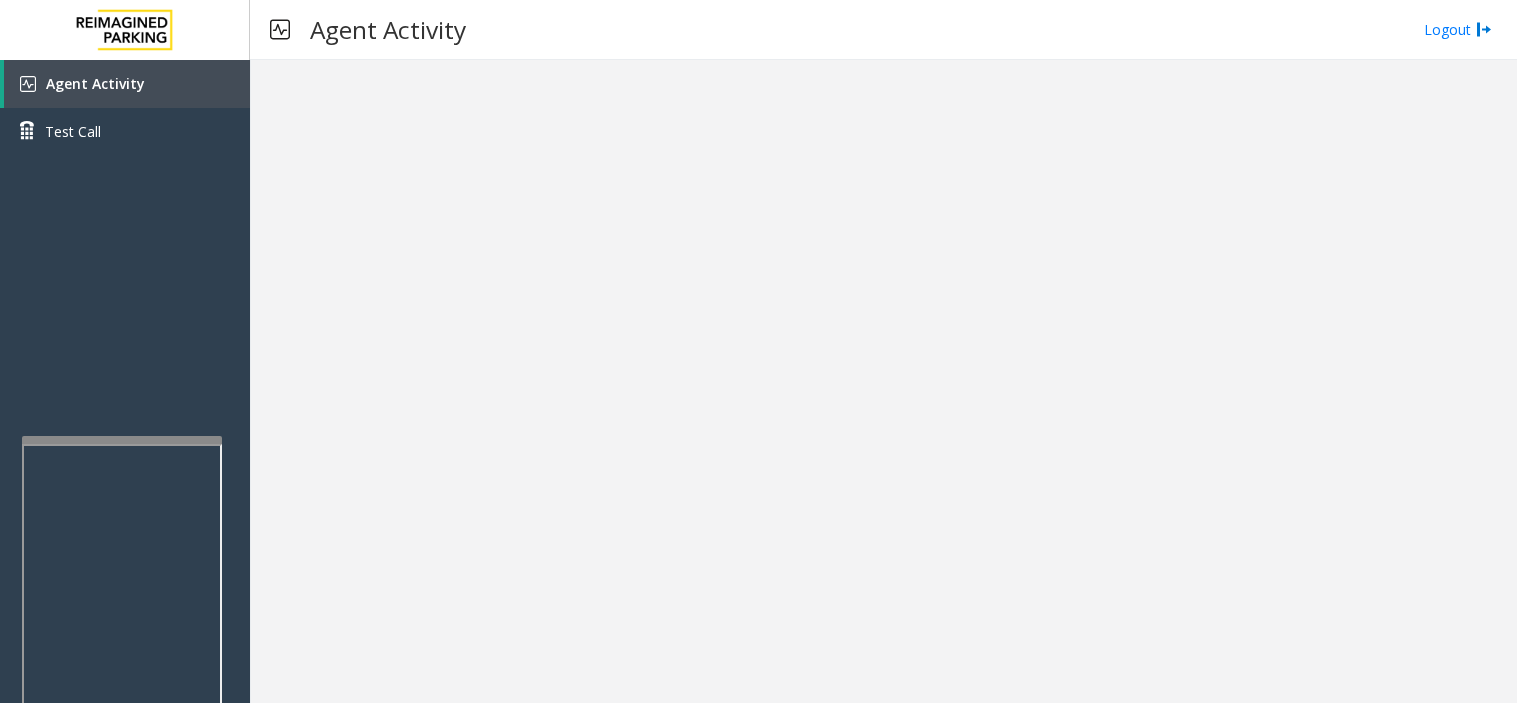 scroll, scrollTop: 0, scrollLeft: 0, axis: both 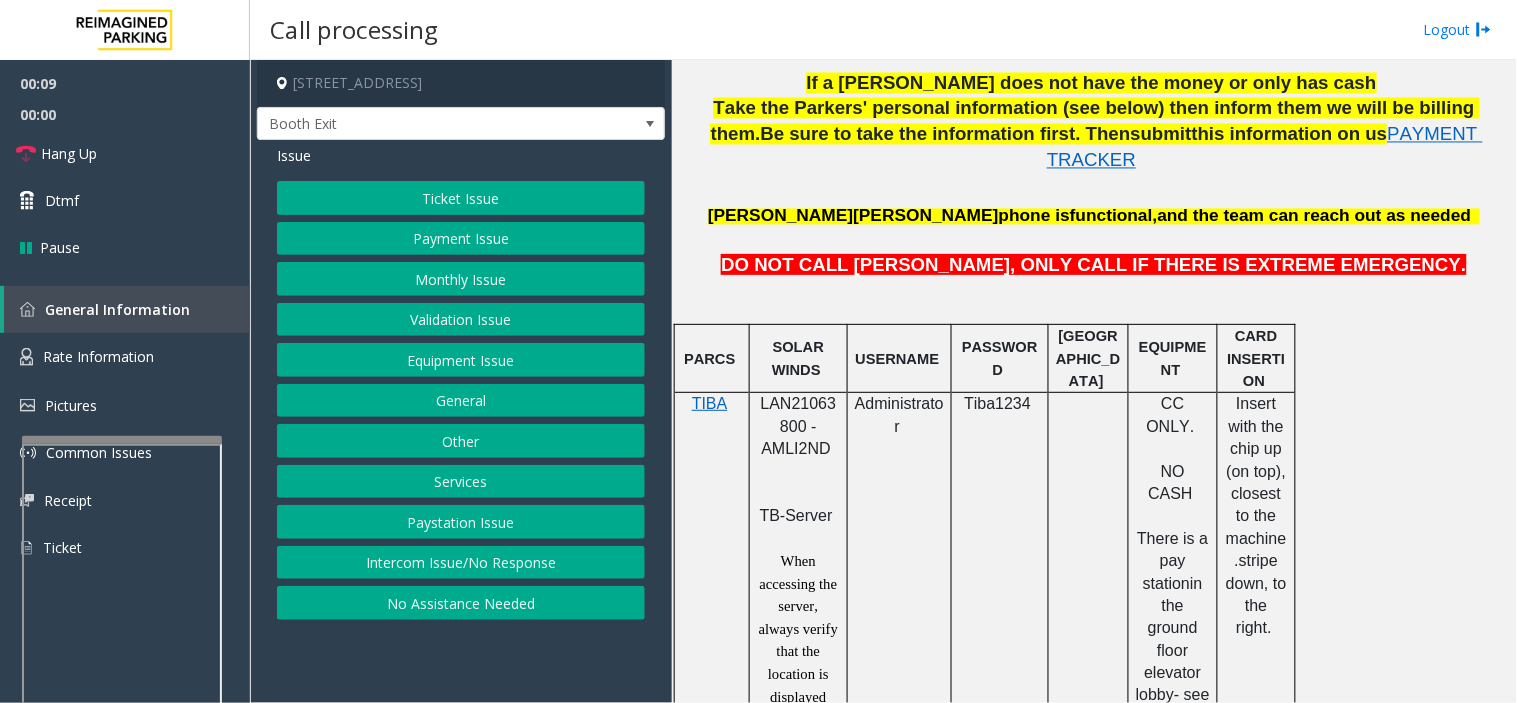 click on "LAN21063800 - AMLI2ND" 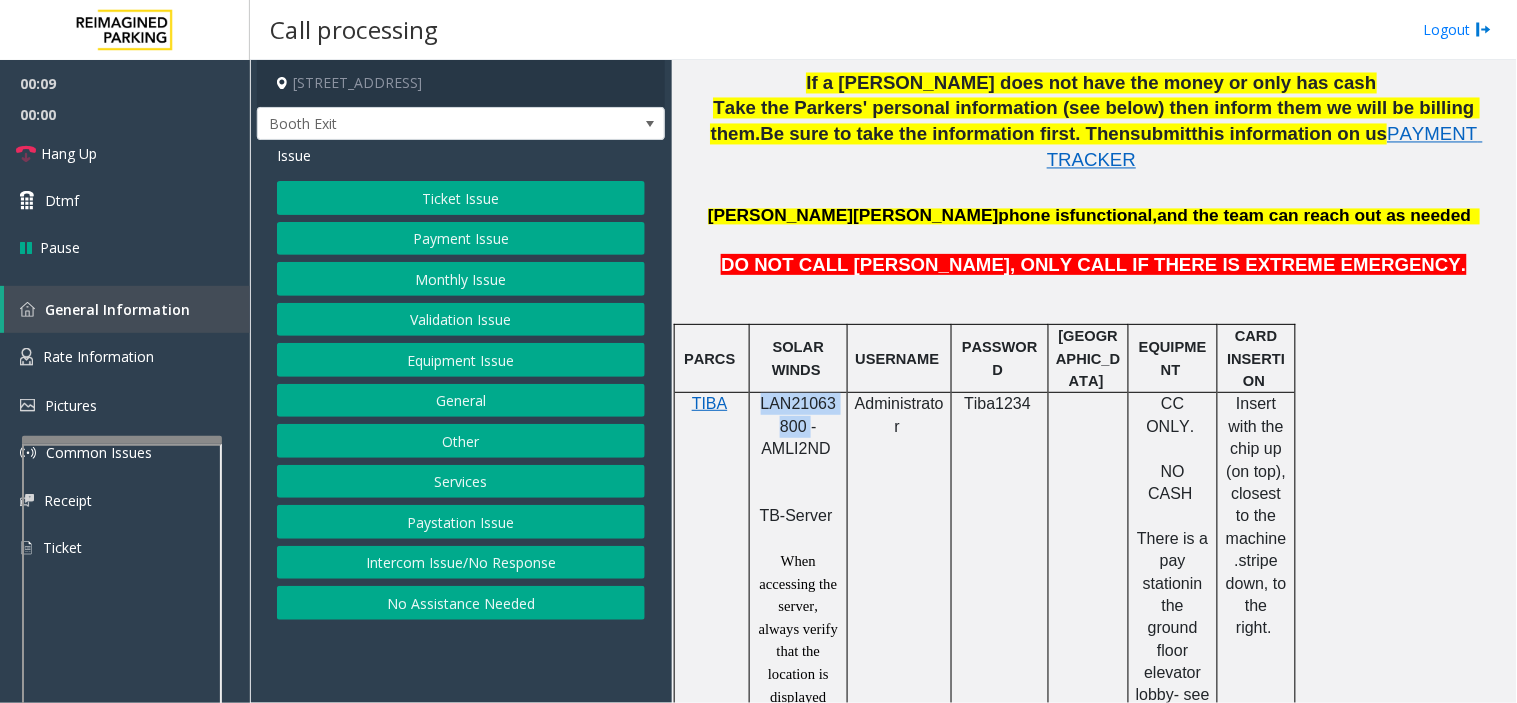 click on "LAN21063800 - AMLI2ND" 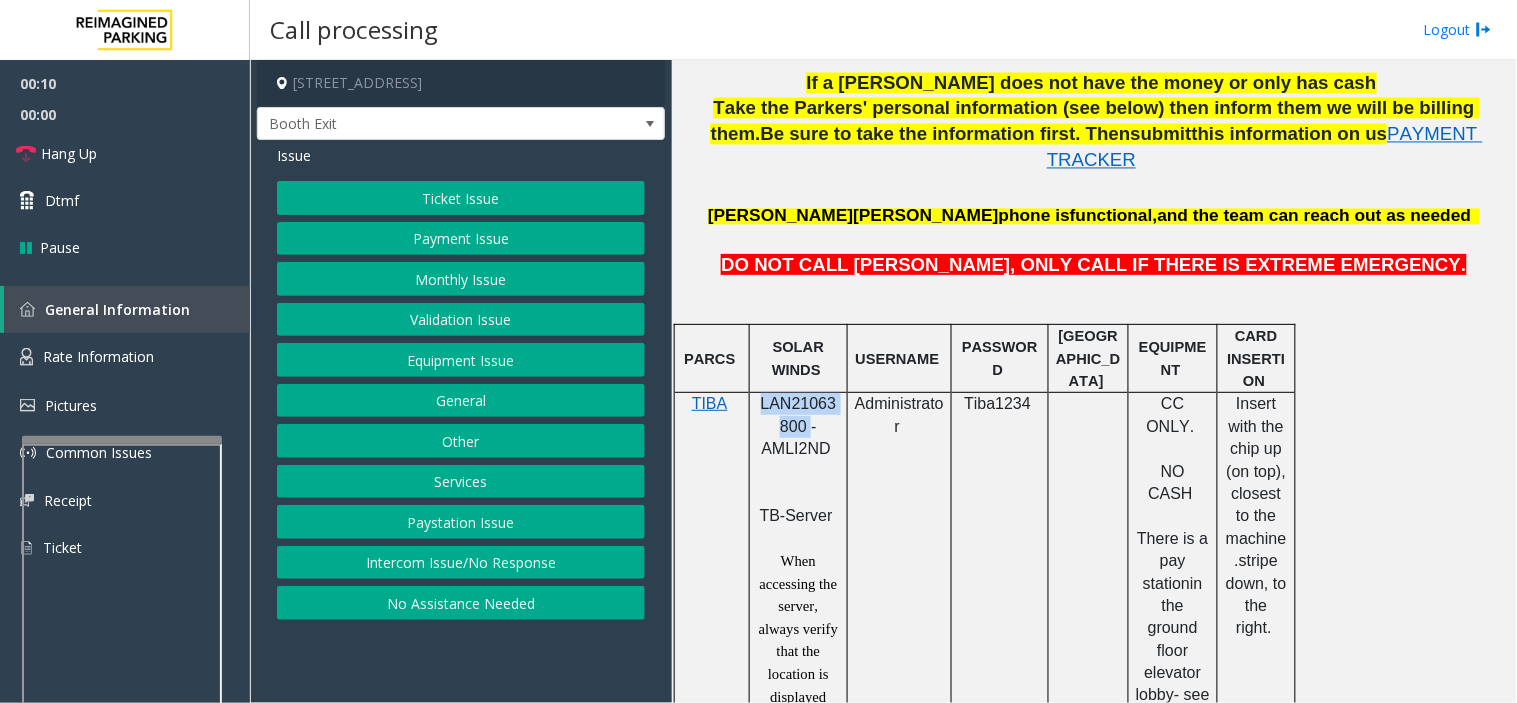 copy on "LAN21063800" 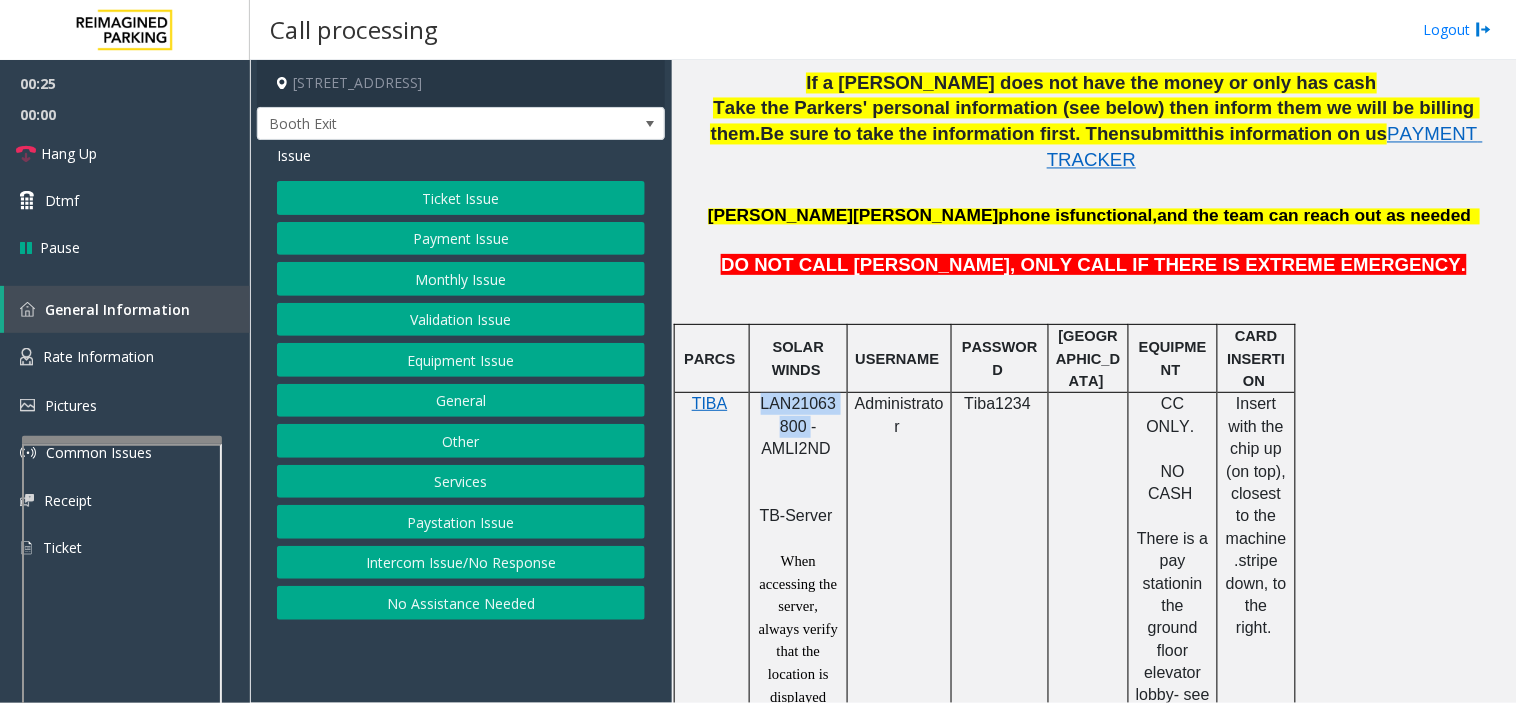 click on "Validation Issue" 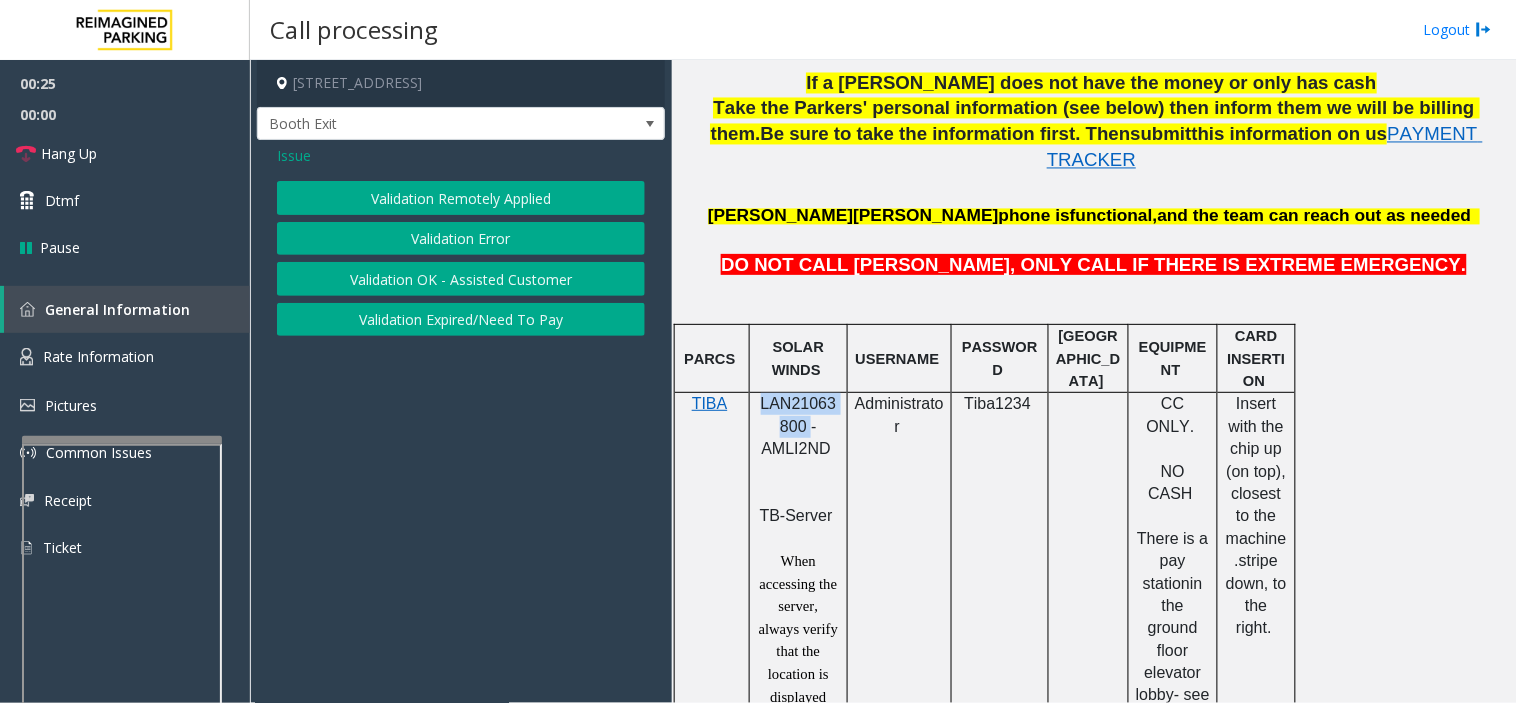 click on "Validation Error" 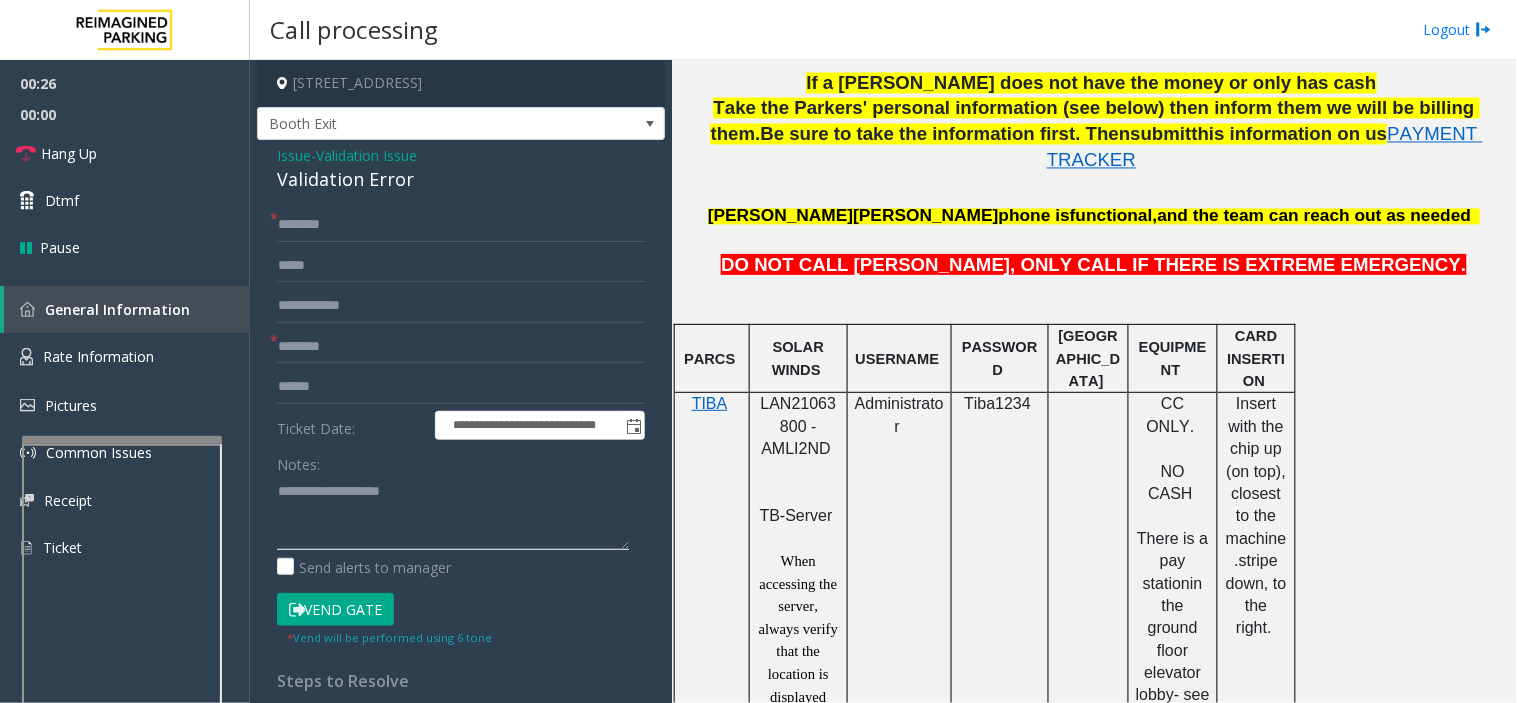 paste on "**********" 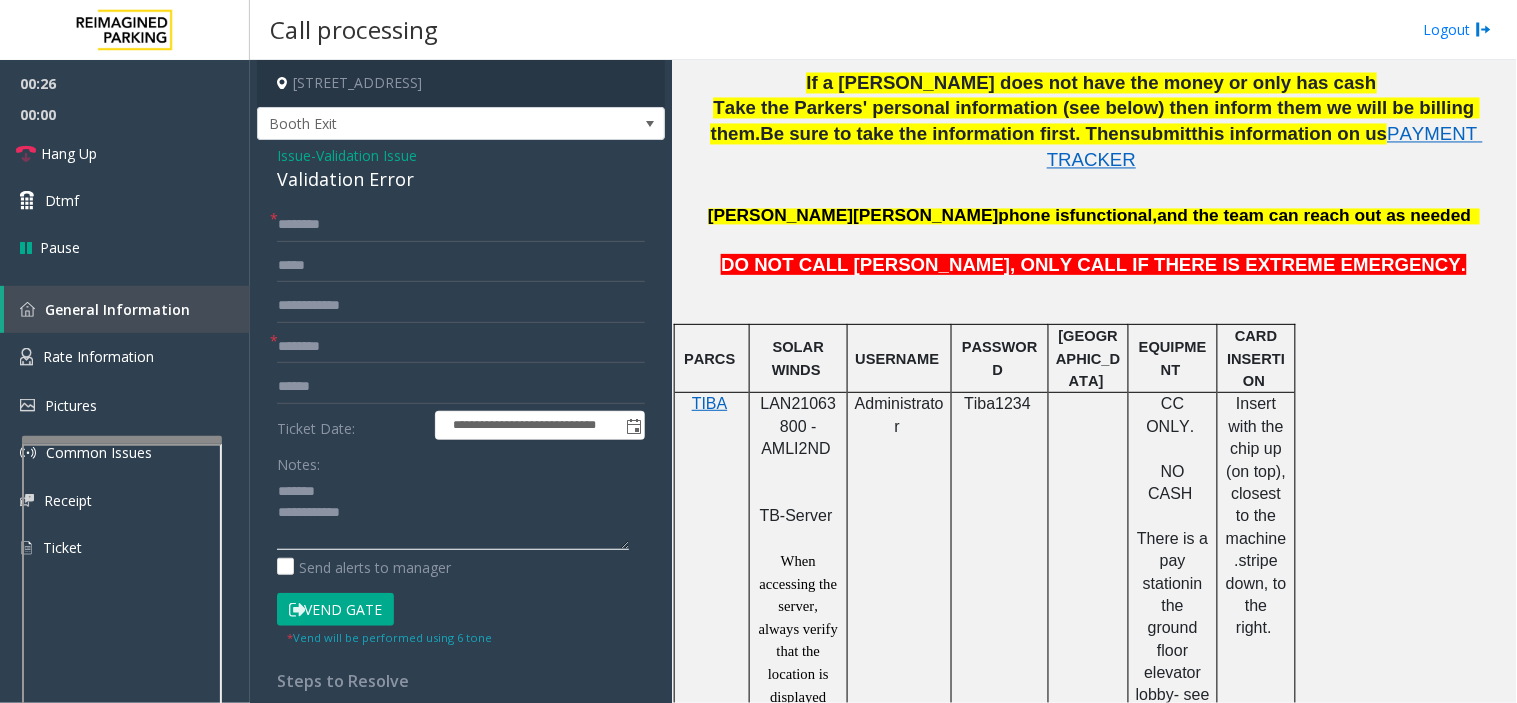 click 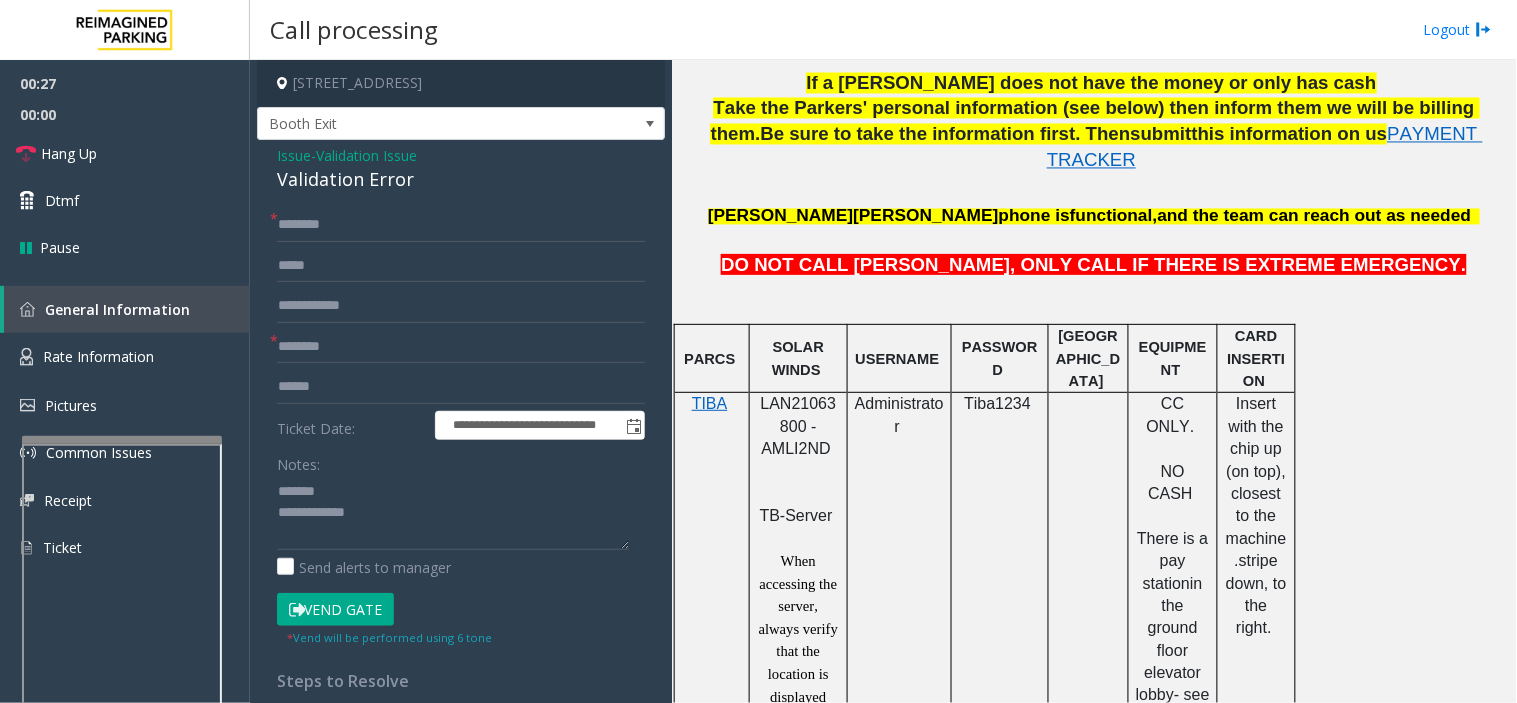 click on "Validation Error" 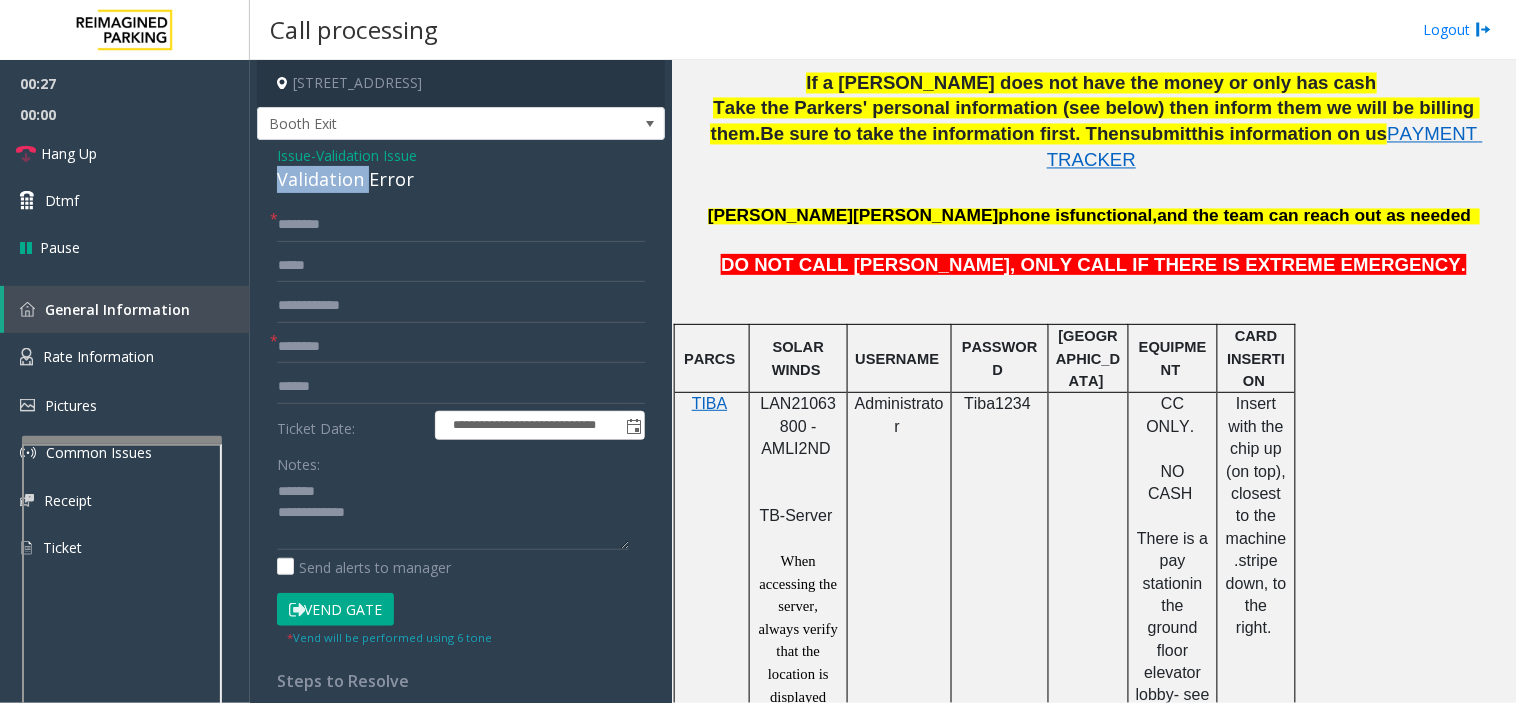 click on "Validation Error" 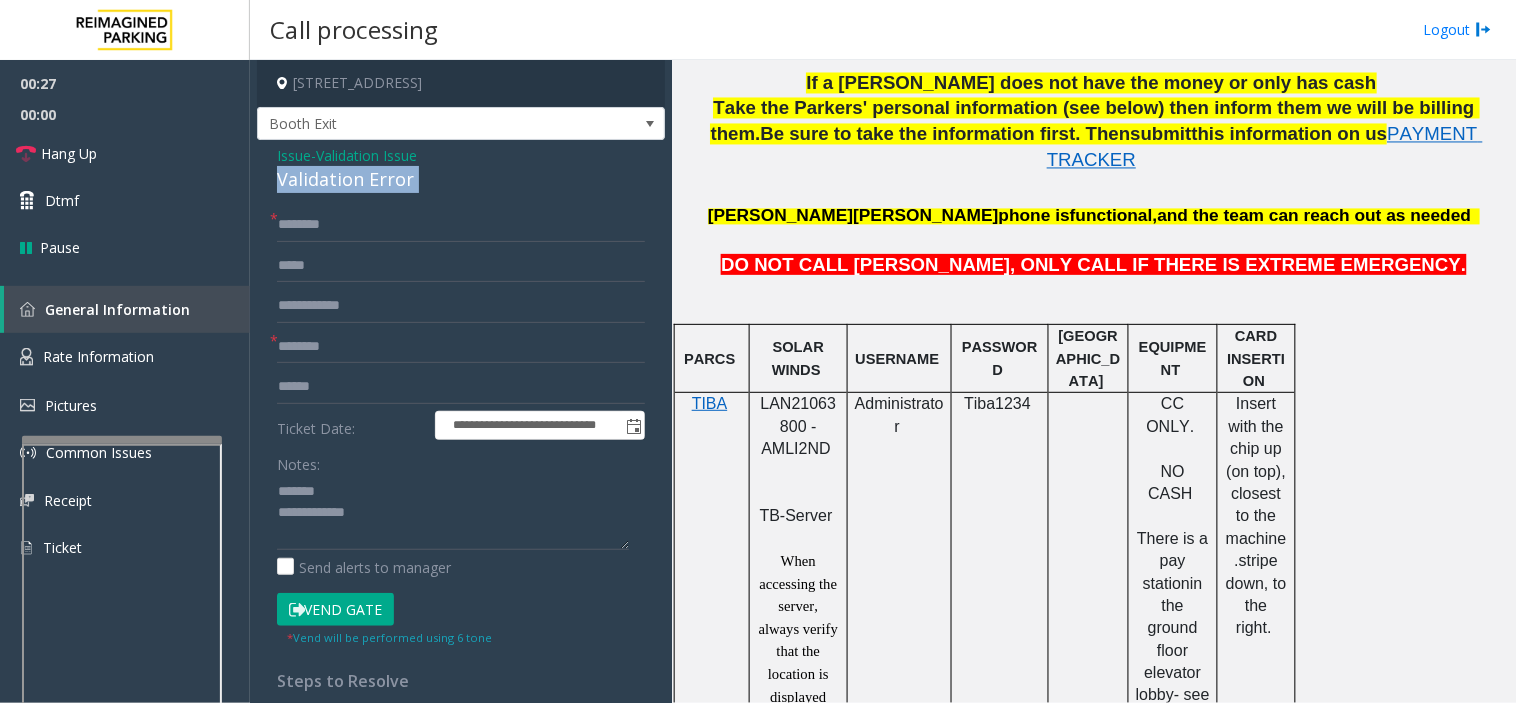 click on "Validation Error" 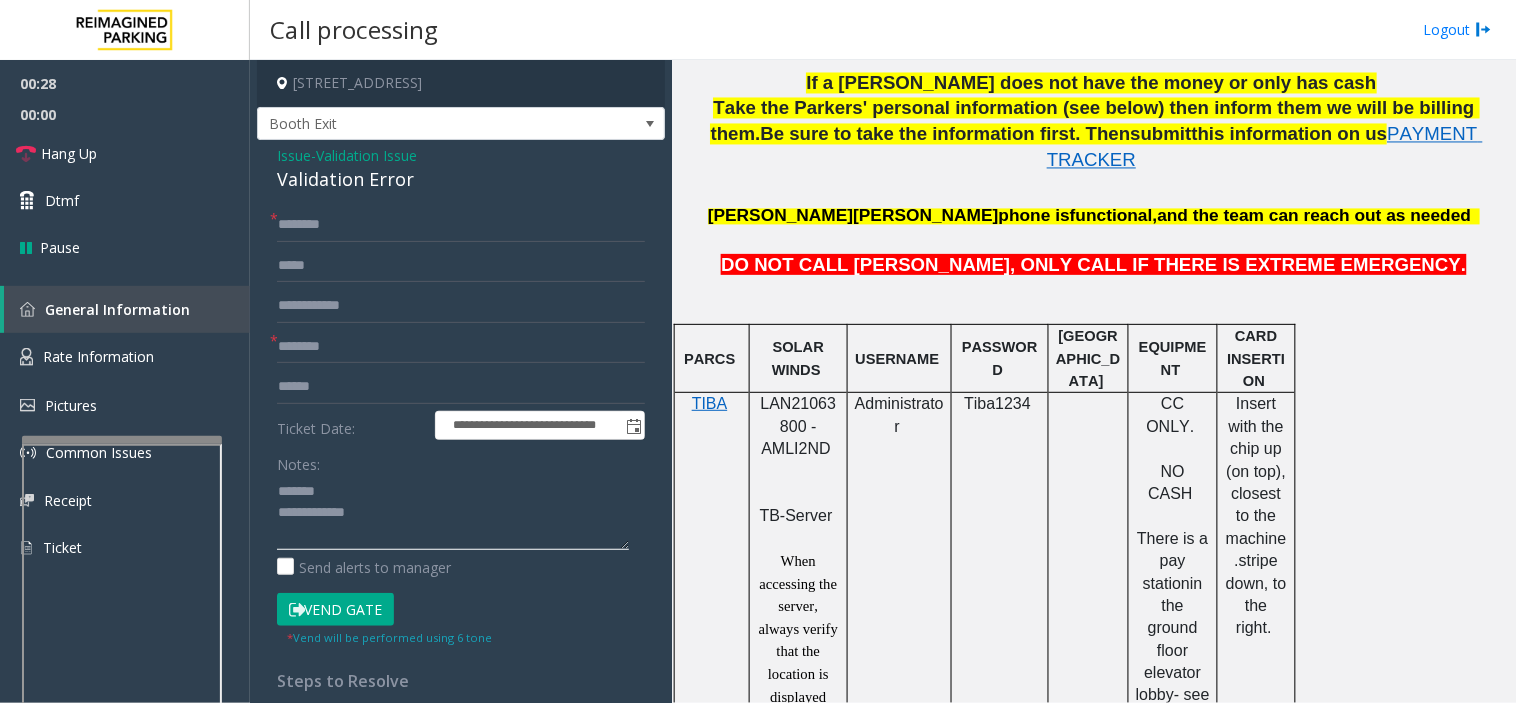 click 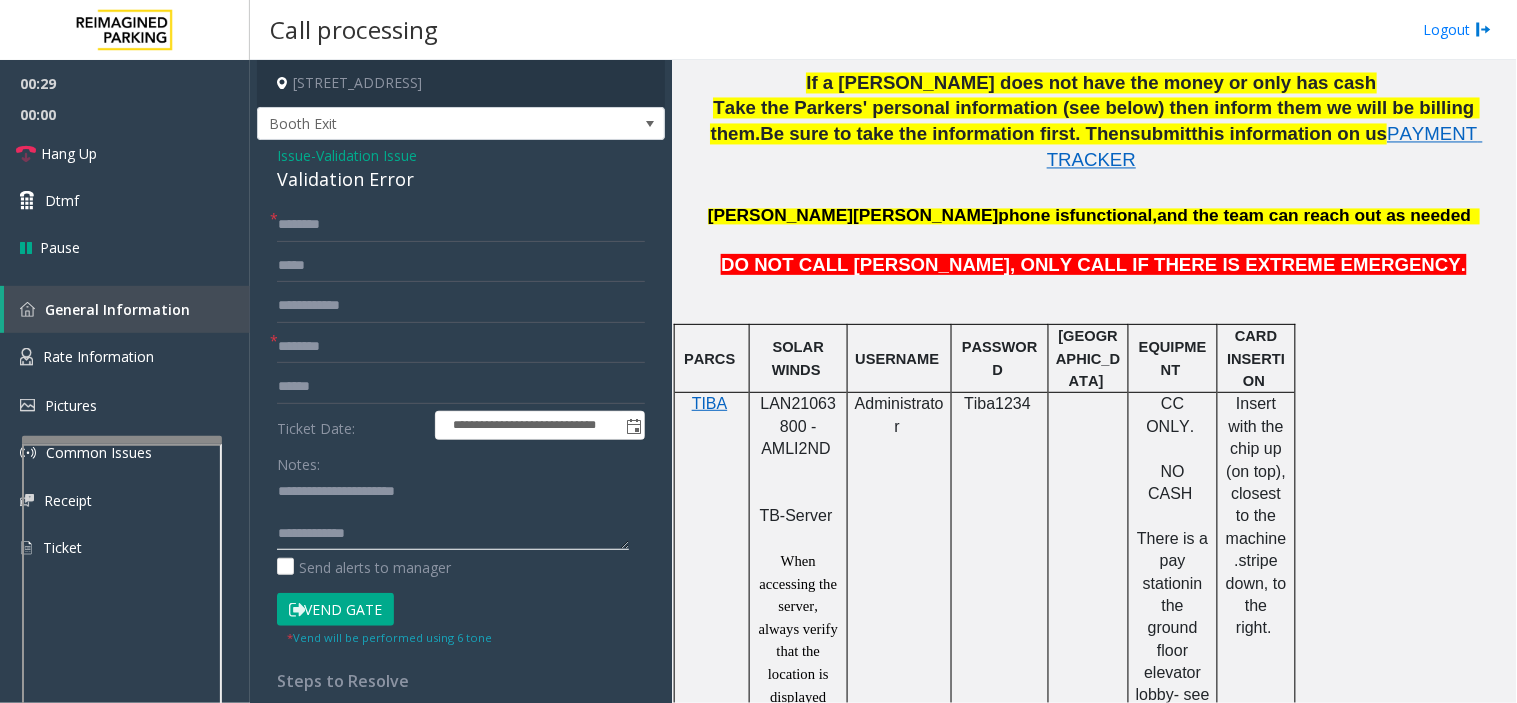 type on "**********" 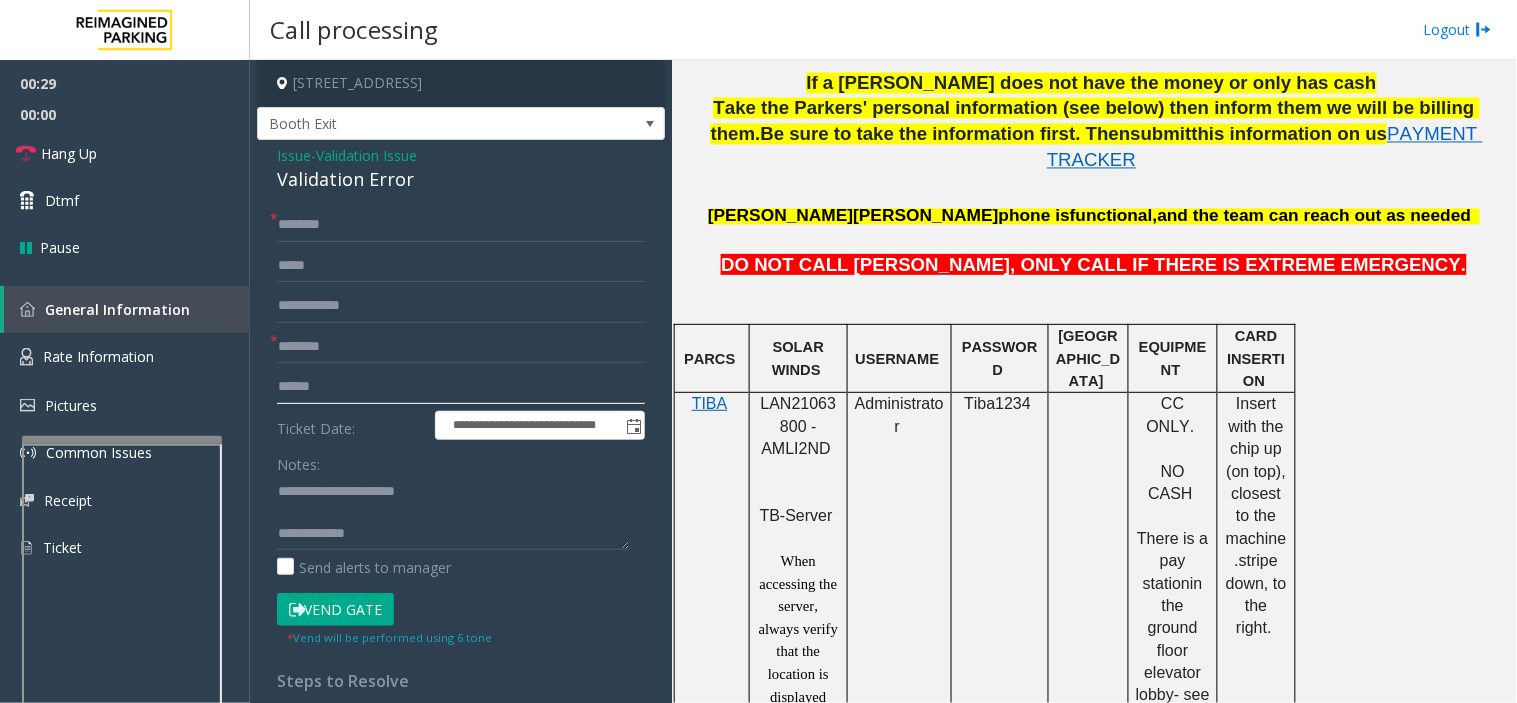 click 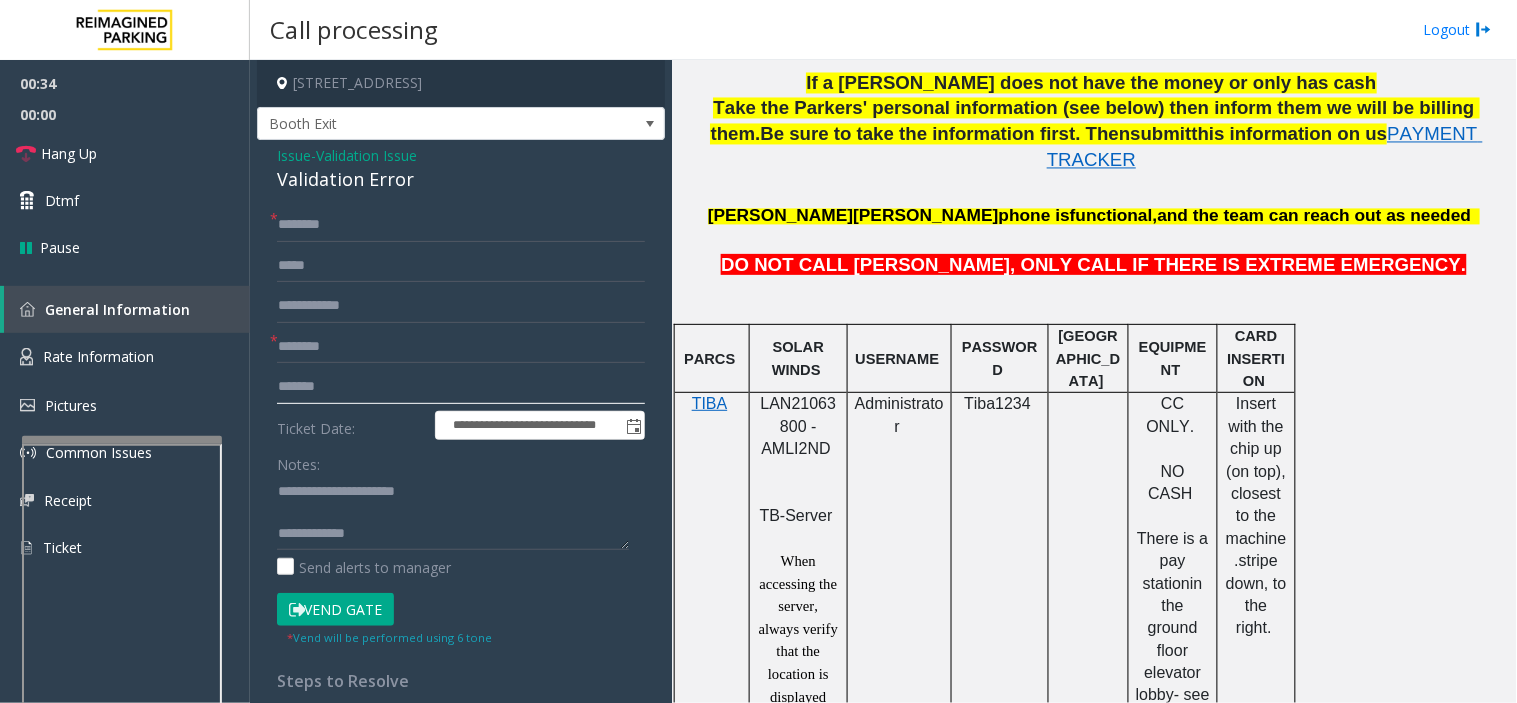 type on "*******" 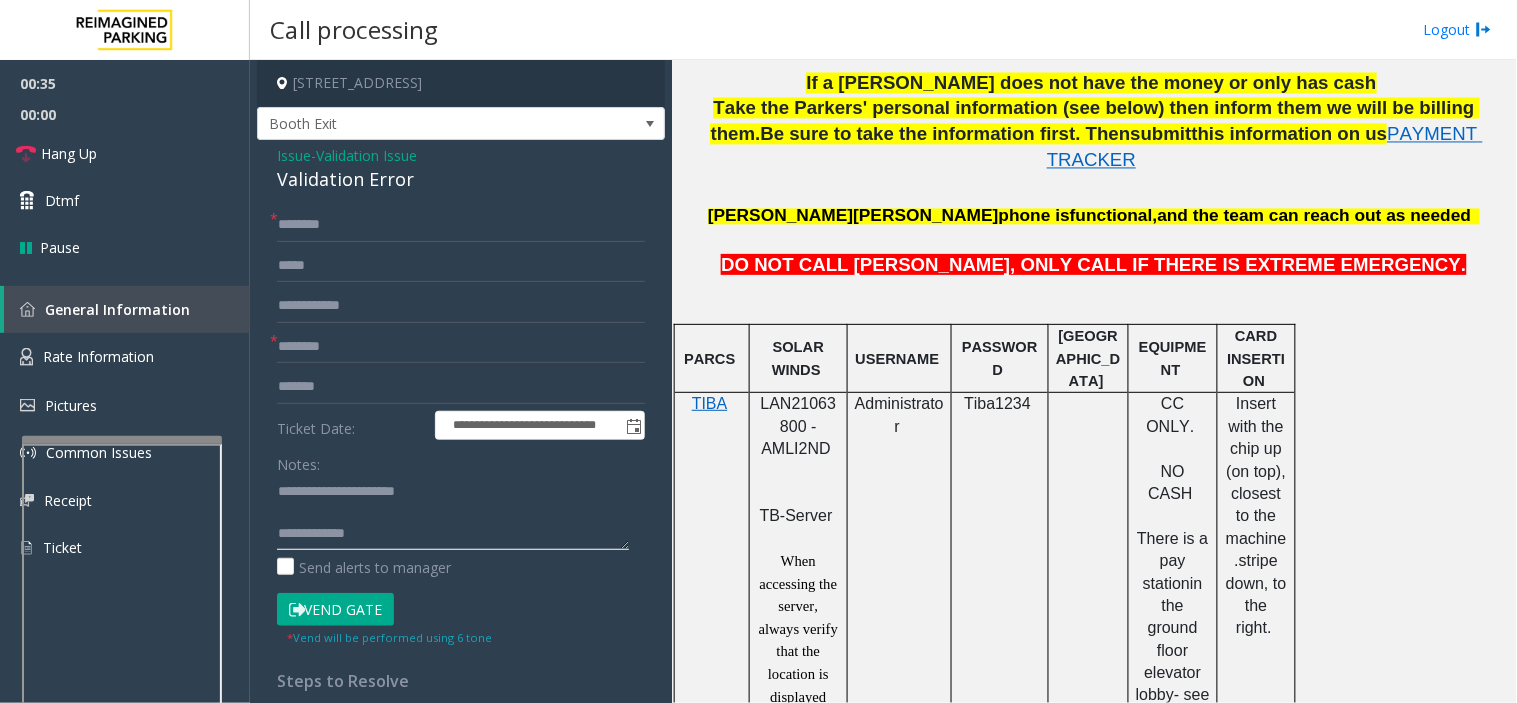 click 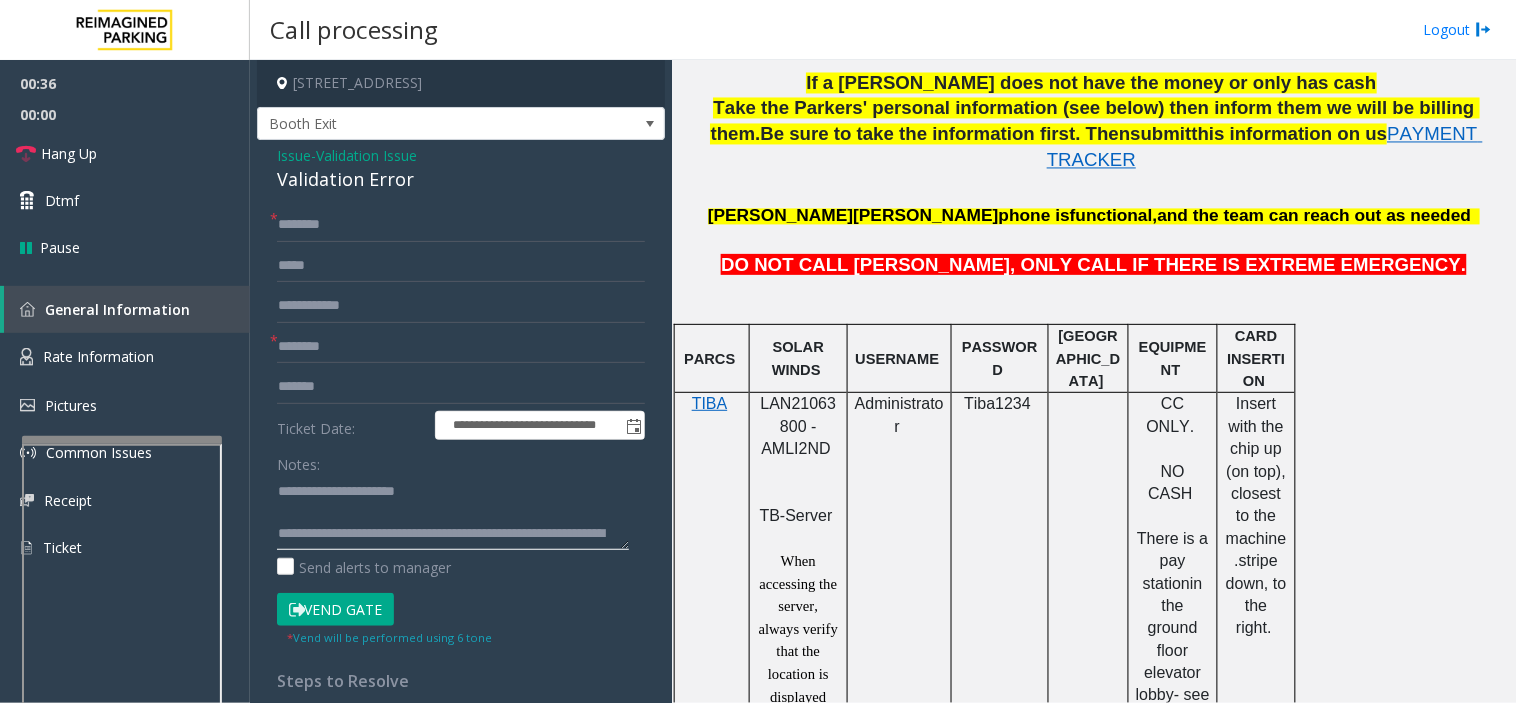 scroll, scrollTop: 35, scrollLeft: 0, axis: vertical 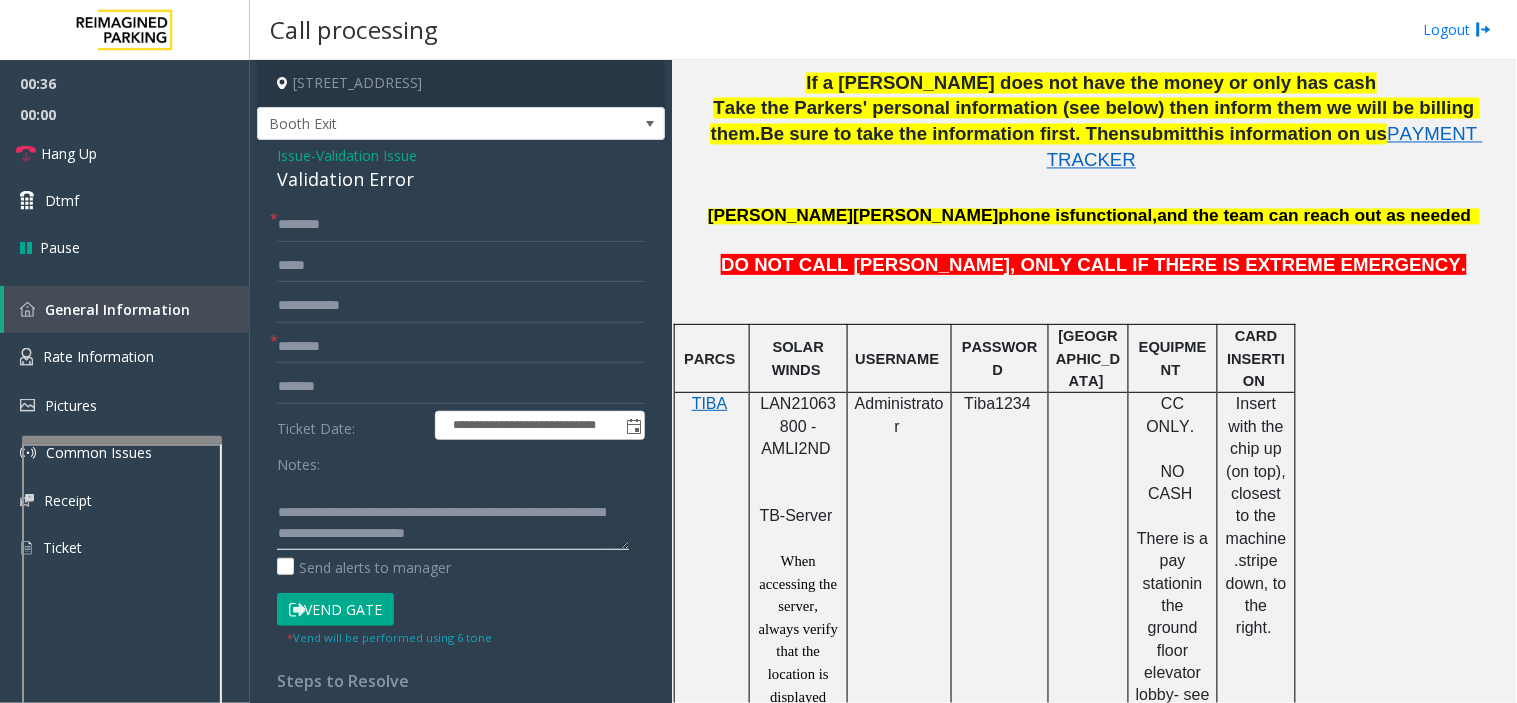 type on "**********" 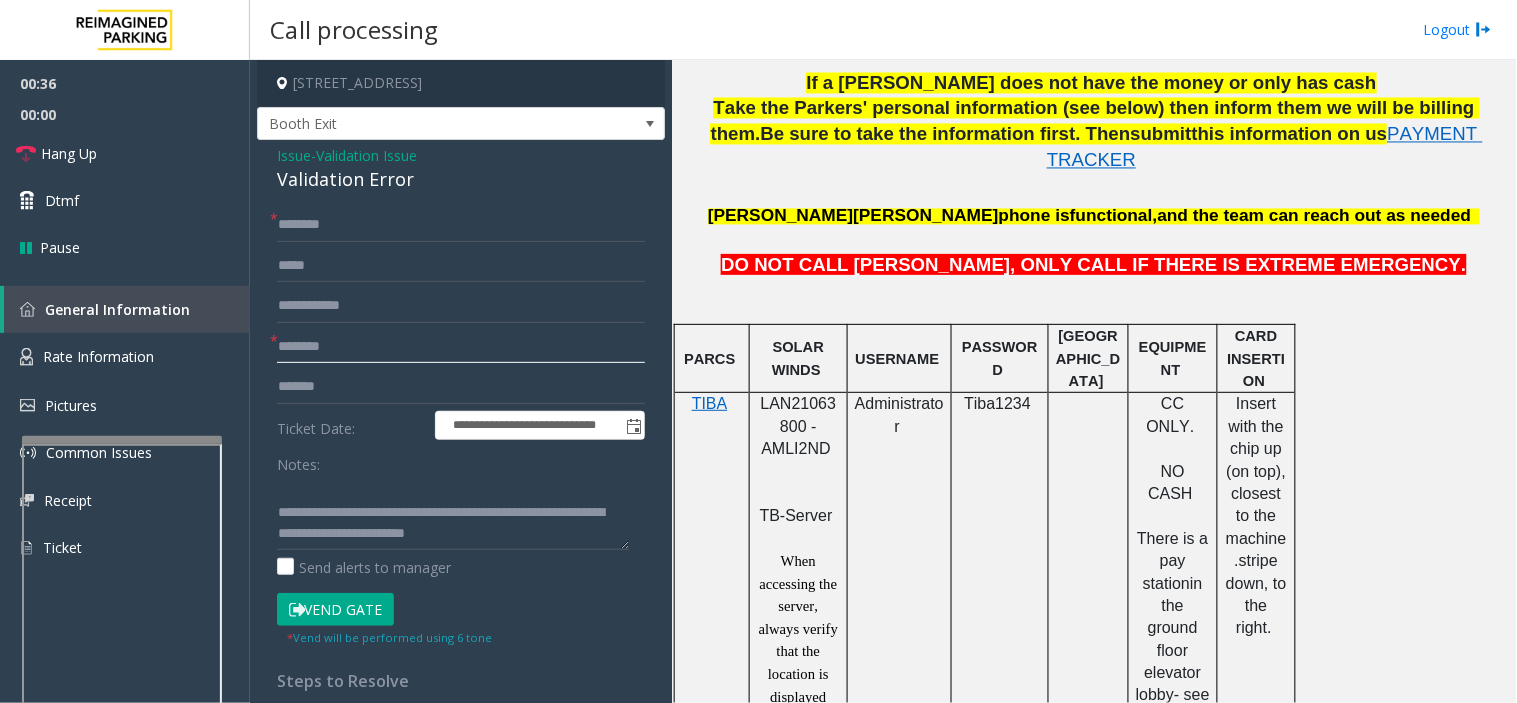click 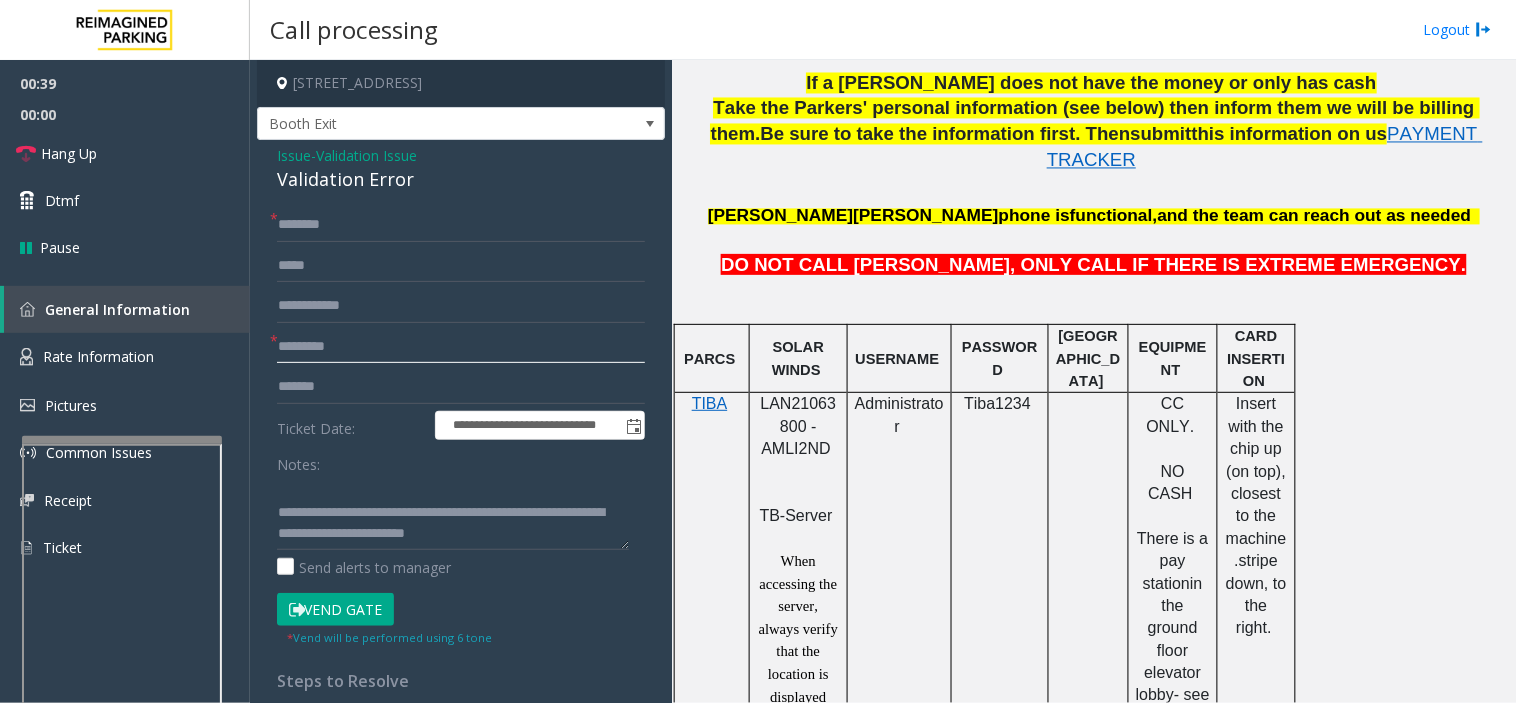 type on "********" 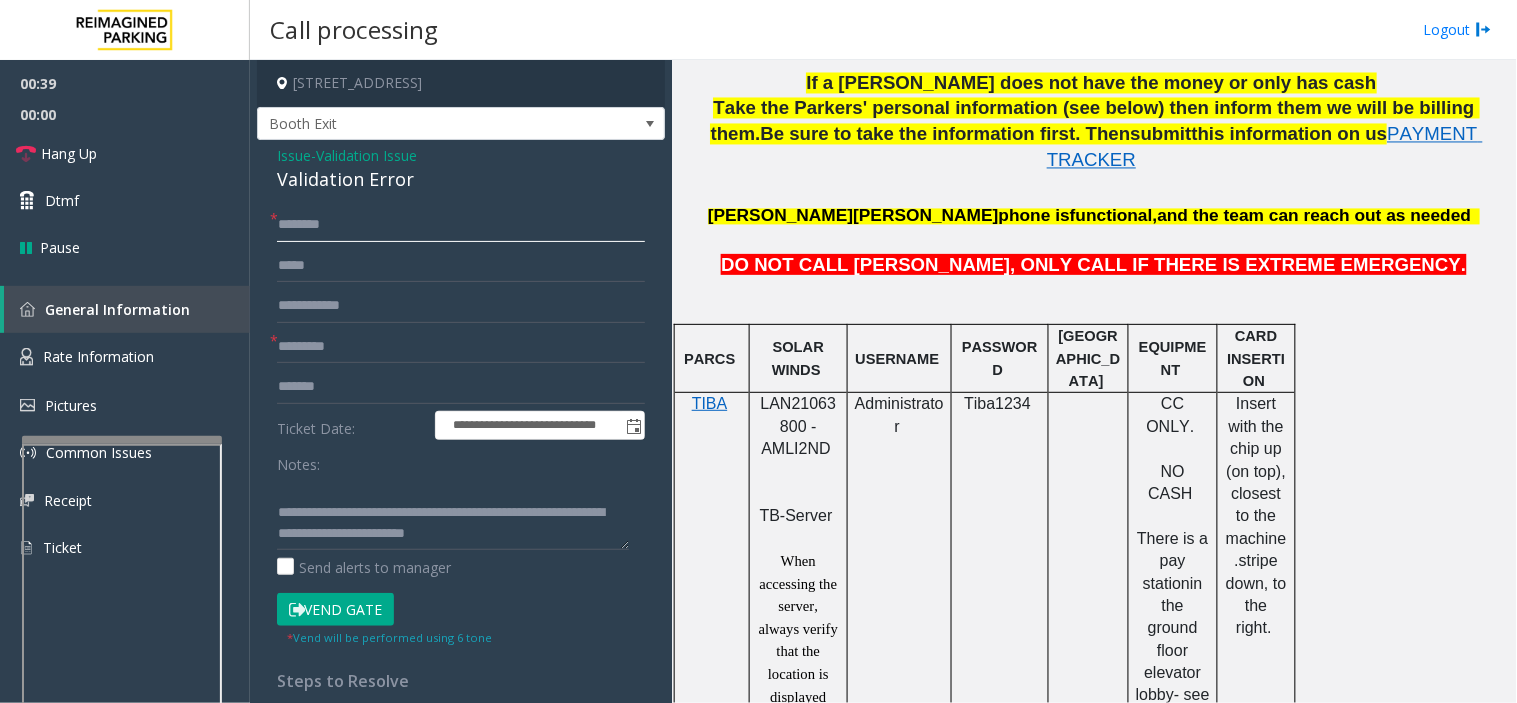 click 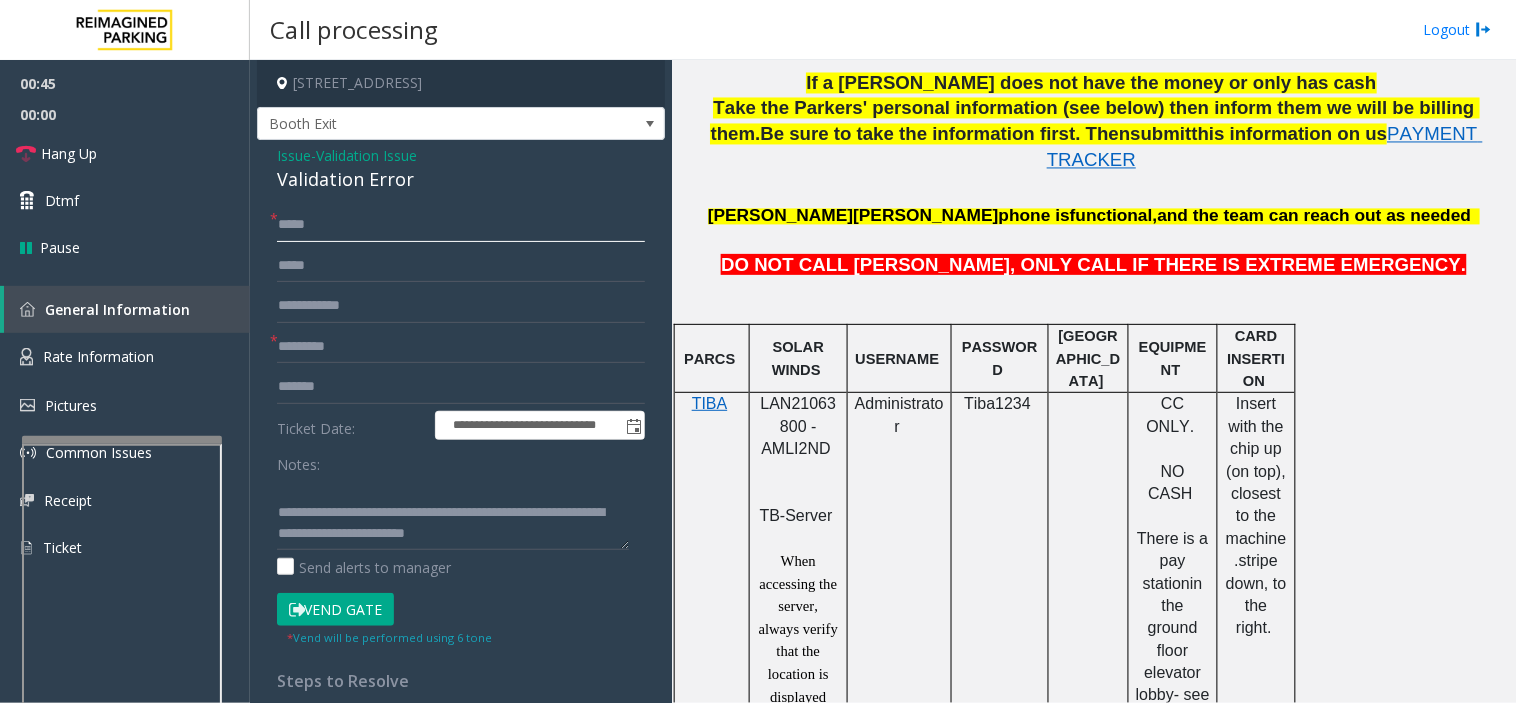 type on "*****" 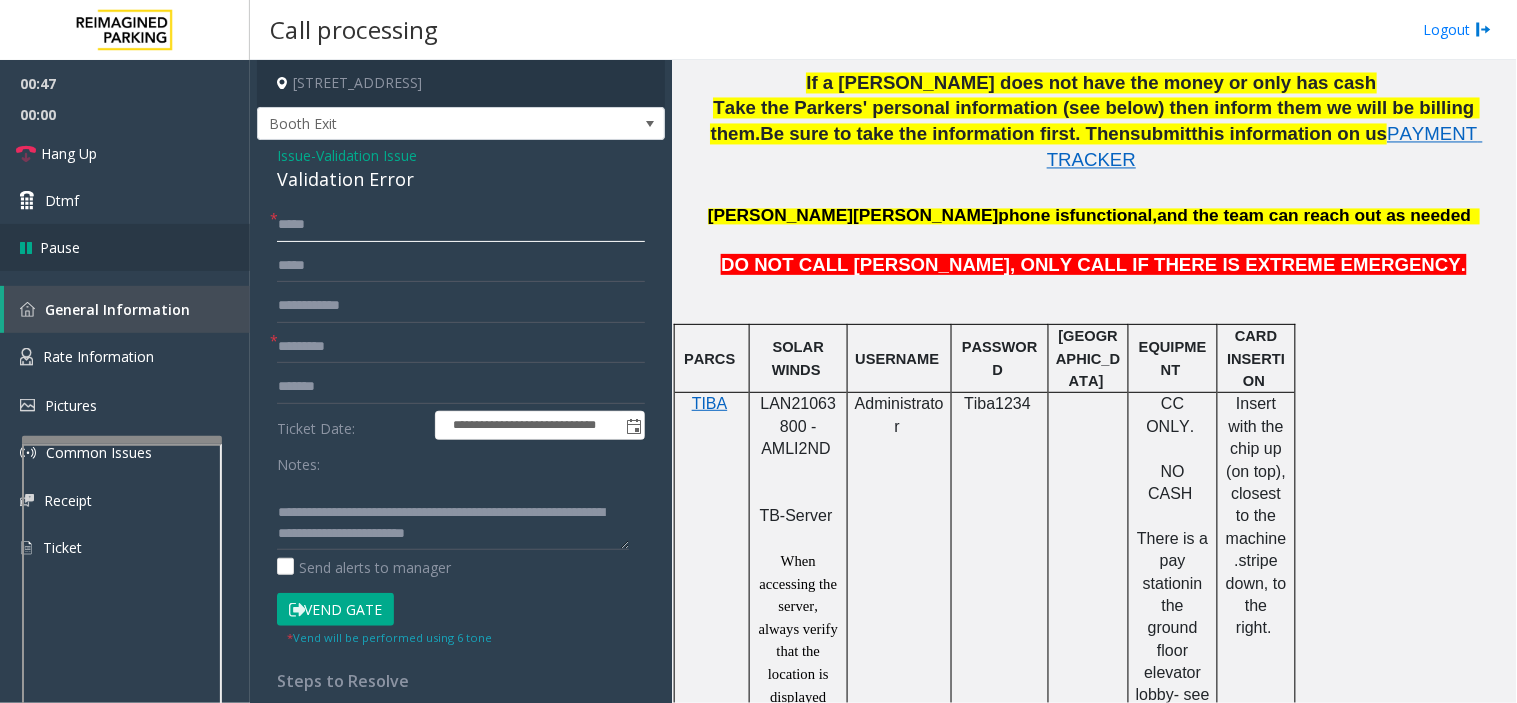 drag, startPoint x: 362, startPoint y: 217, endPoint x: 25, endPoint y: 250, distance: 338.61188 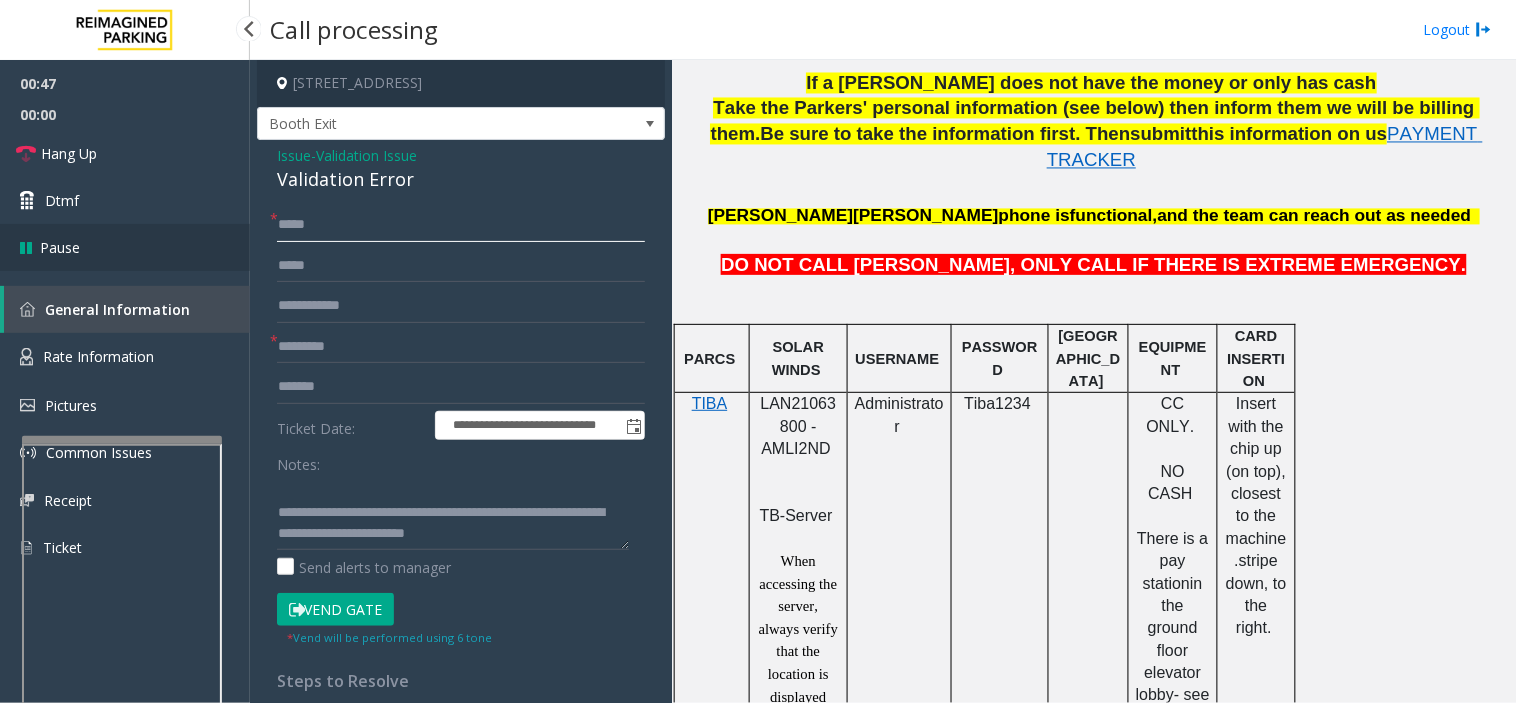click on "**********" at bounding box center [758, 351] 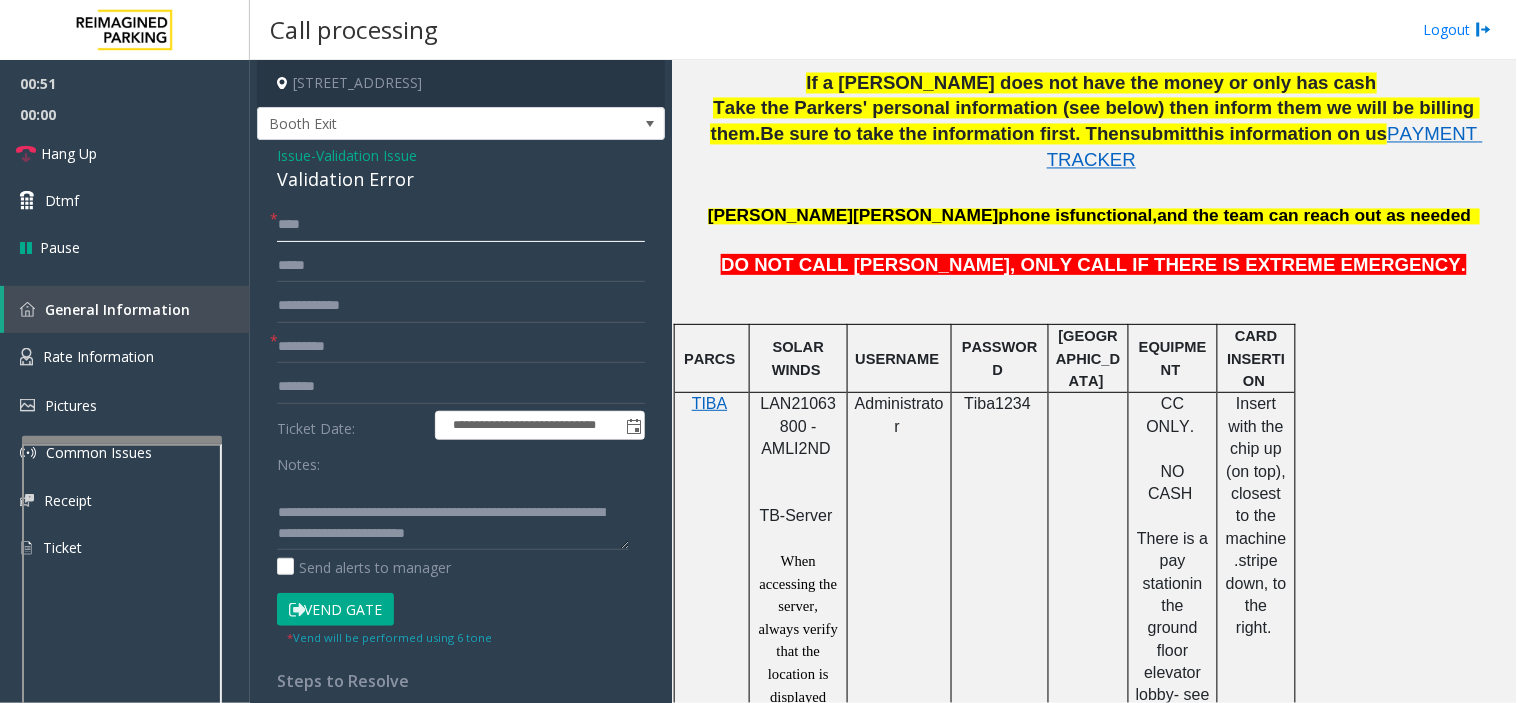 type on "****" 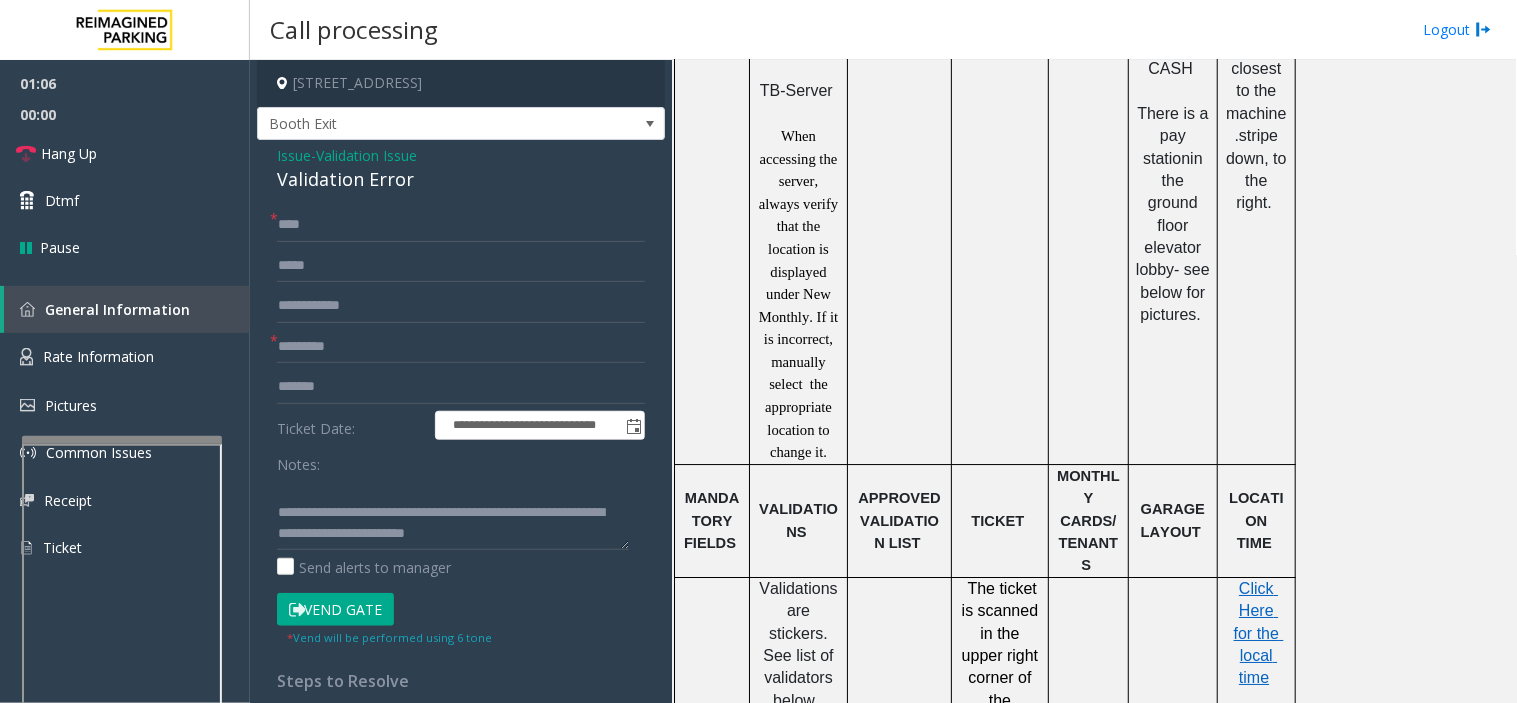 scroll, scrollTop: 1666, scrollLeft: 0, axis: vertical 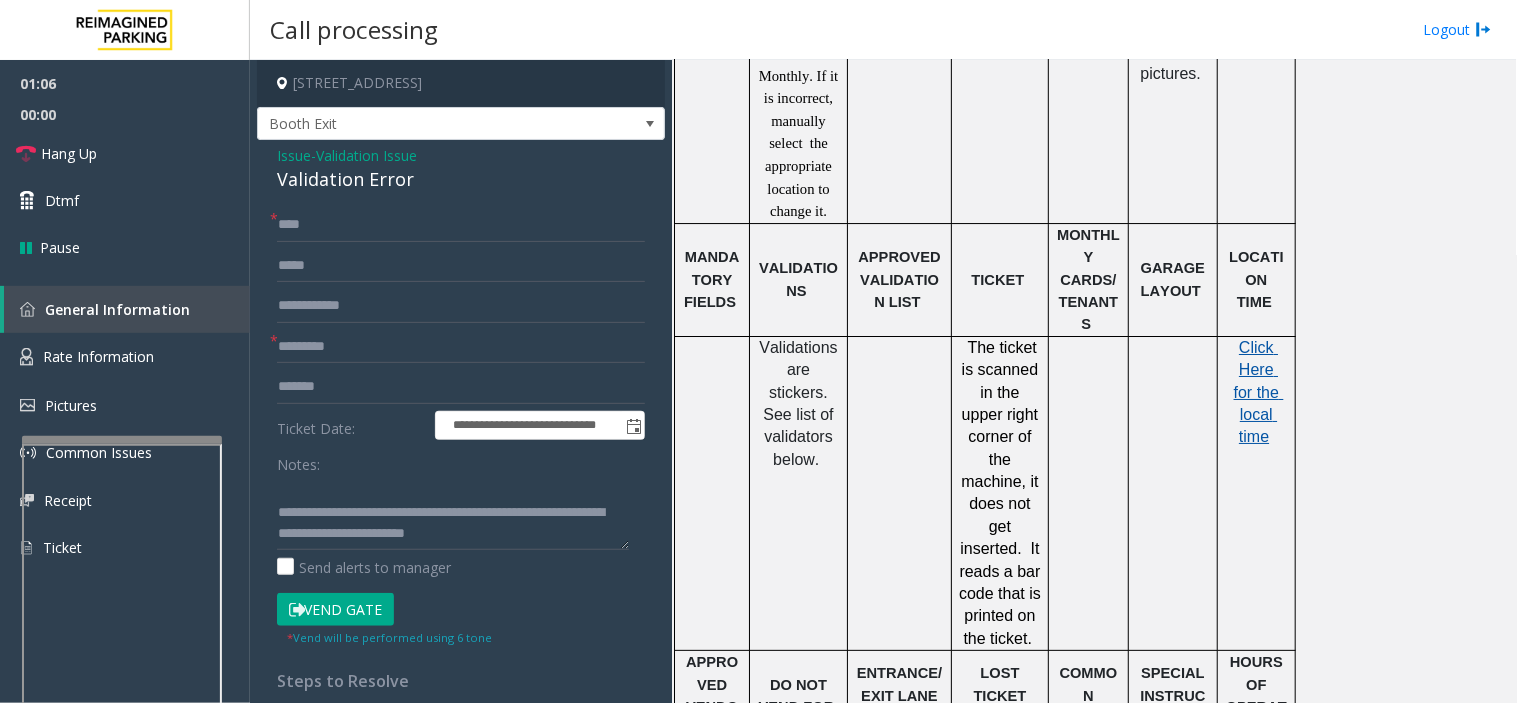 click on "Click Here for the local time" 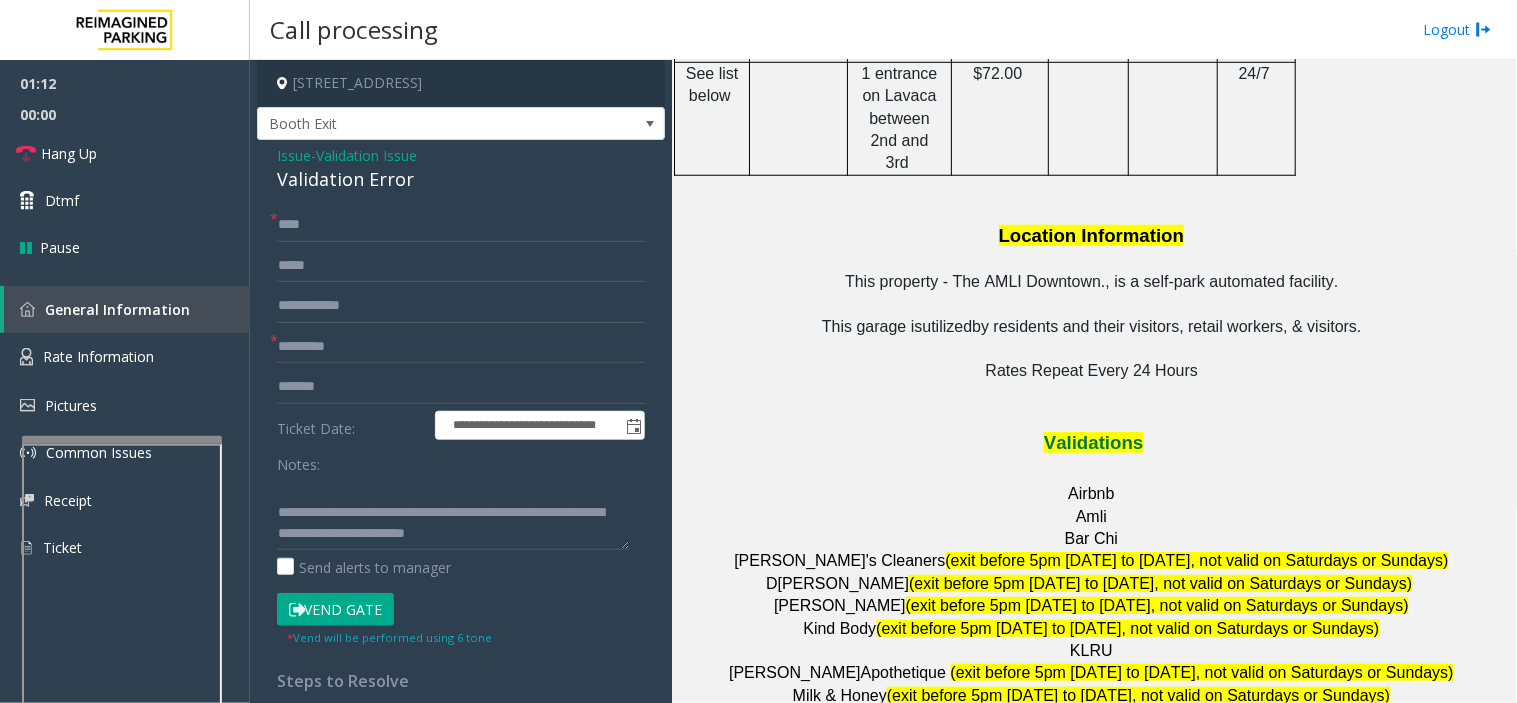 scroll, scrollTop: 2222, scrollLeft: 0, axis: vertical 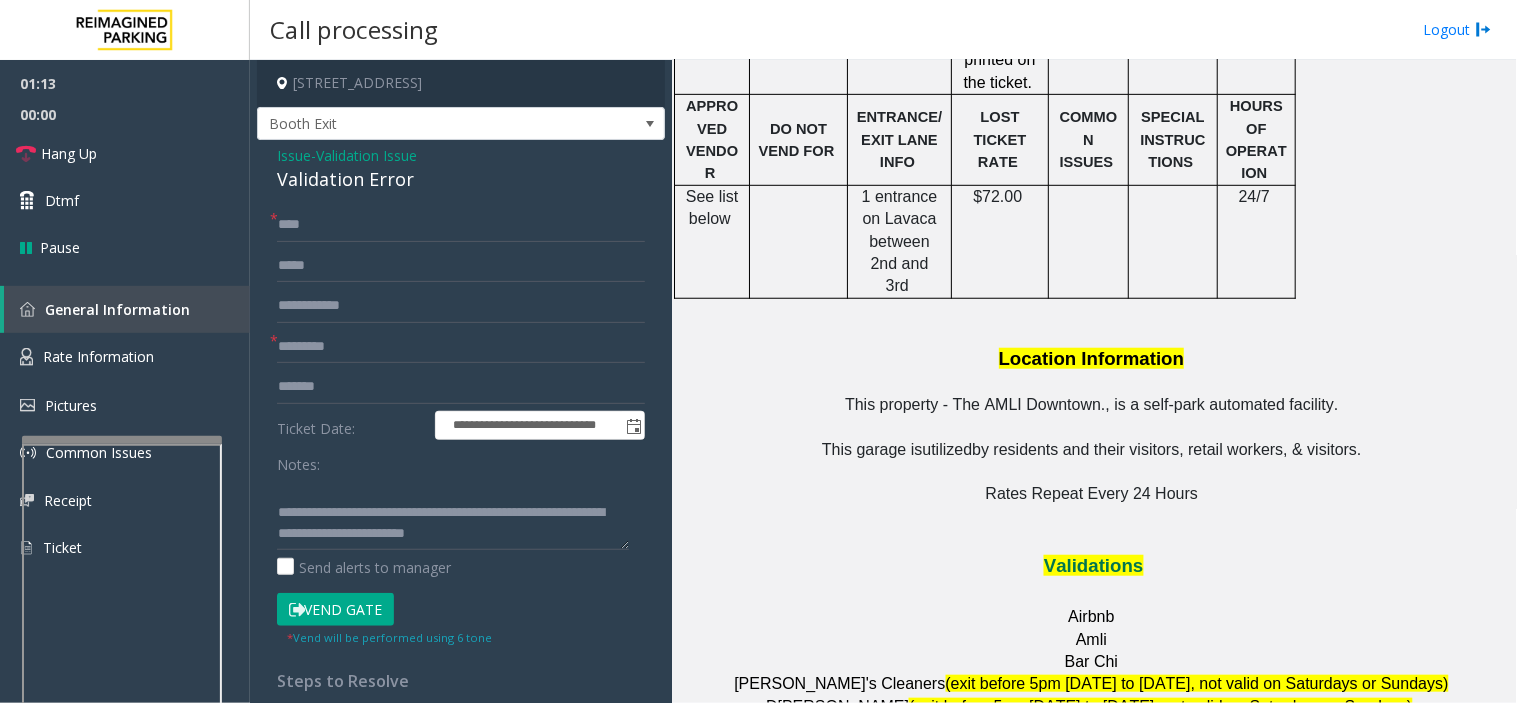 click on "Vend Gate" 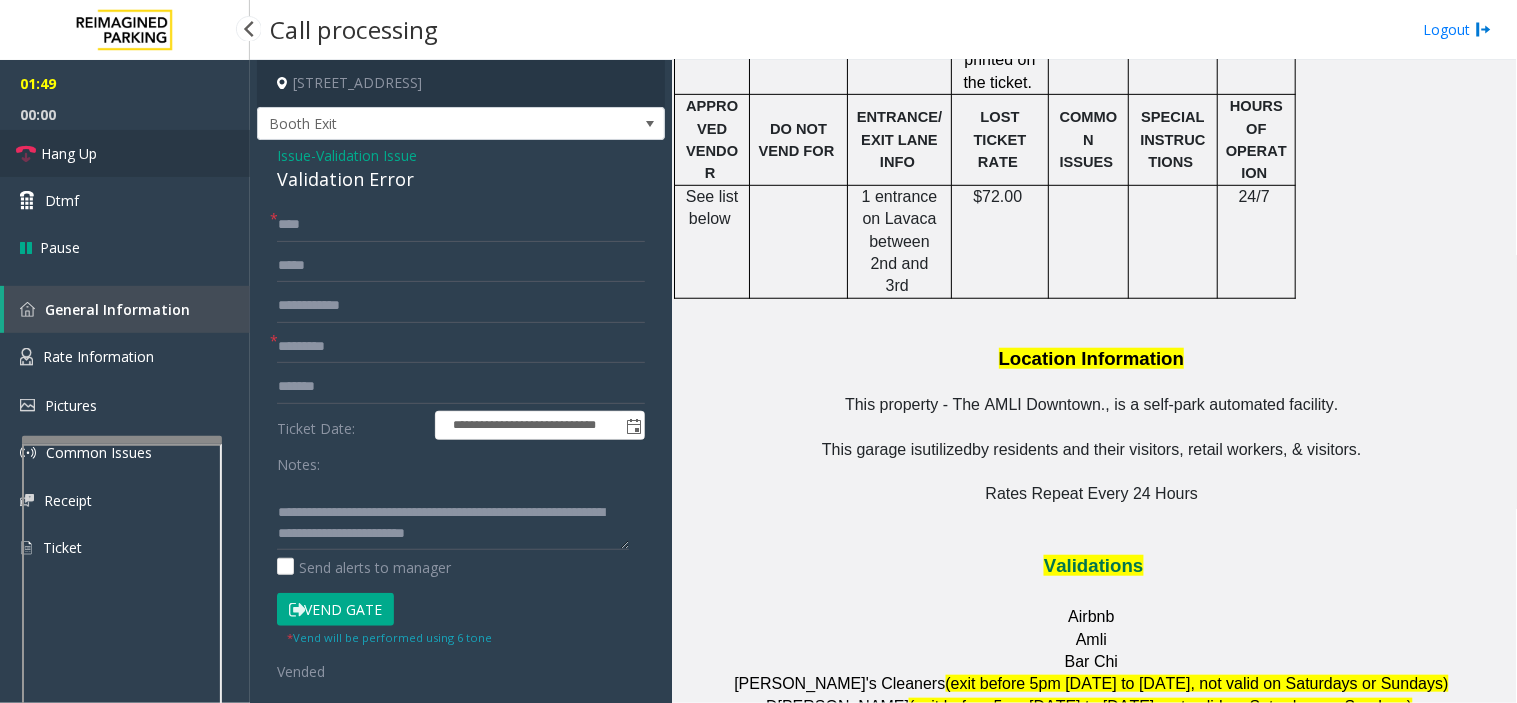 click on "Hang Up" at bounding box center [125, 153] 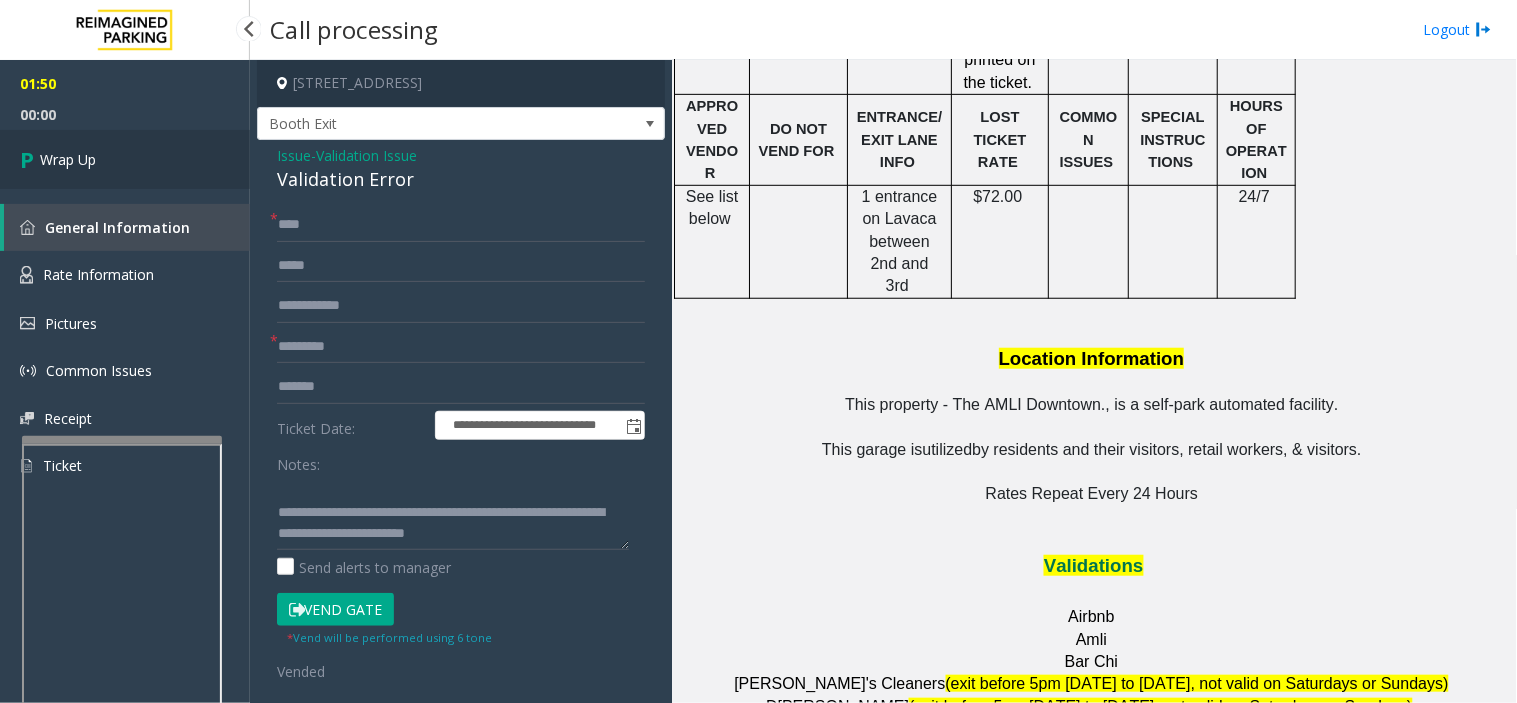 click on "Wrap Up" at bounding box center [125, 159] 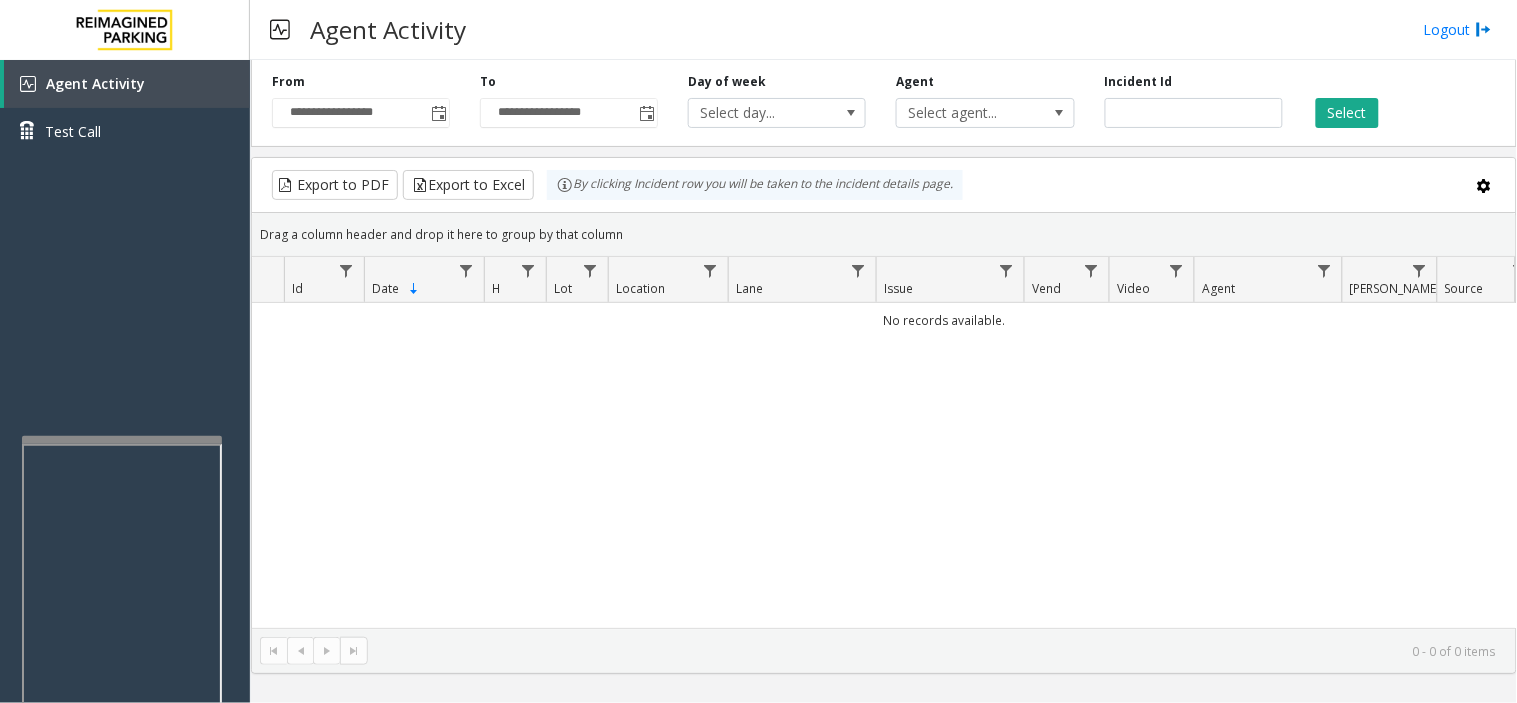drag, startPoint x: 595, startPoint y: 354, endPoint x: 586, endPoint y: 294, distance: 60.671246 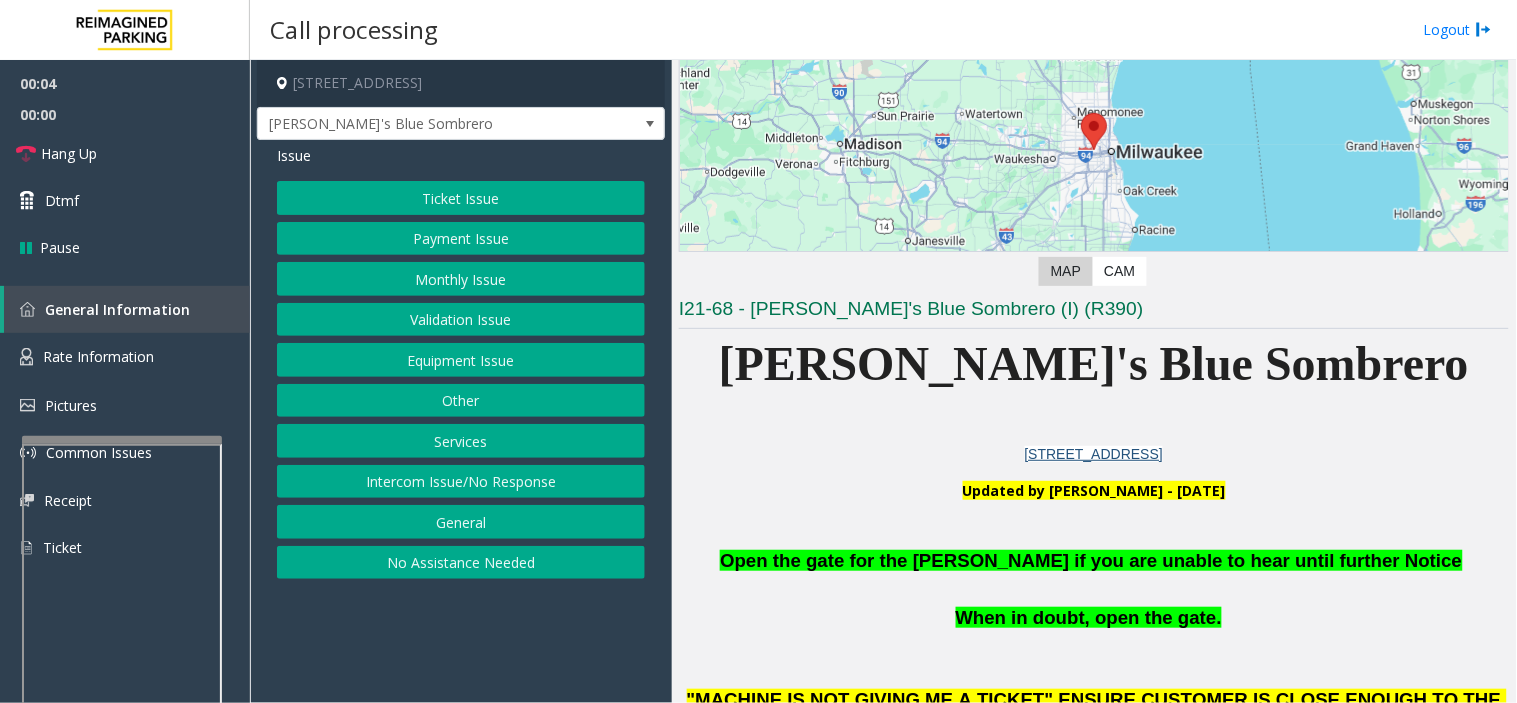 scroll, scrollTop: 444, scrollLeft: 0, axis: vertical 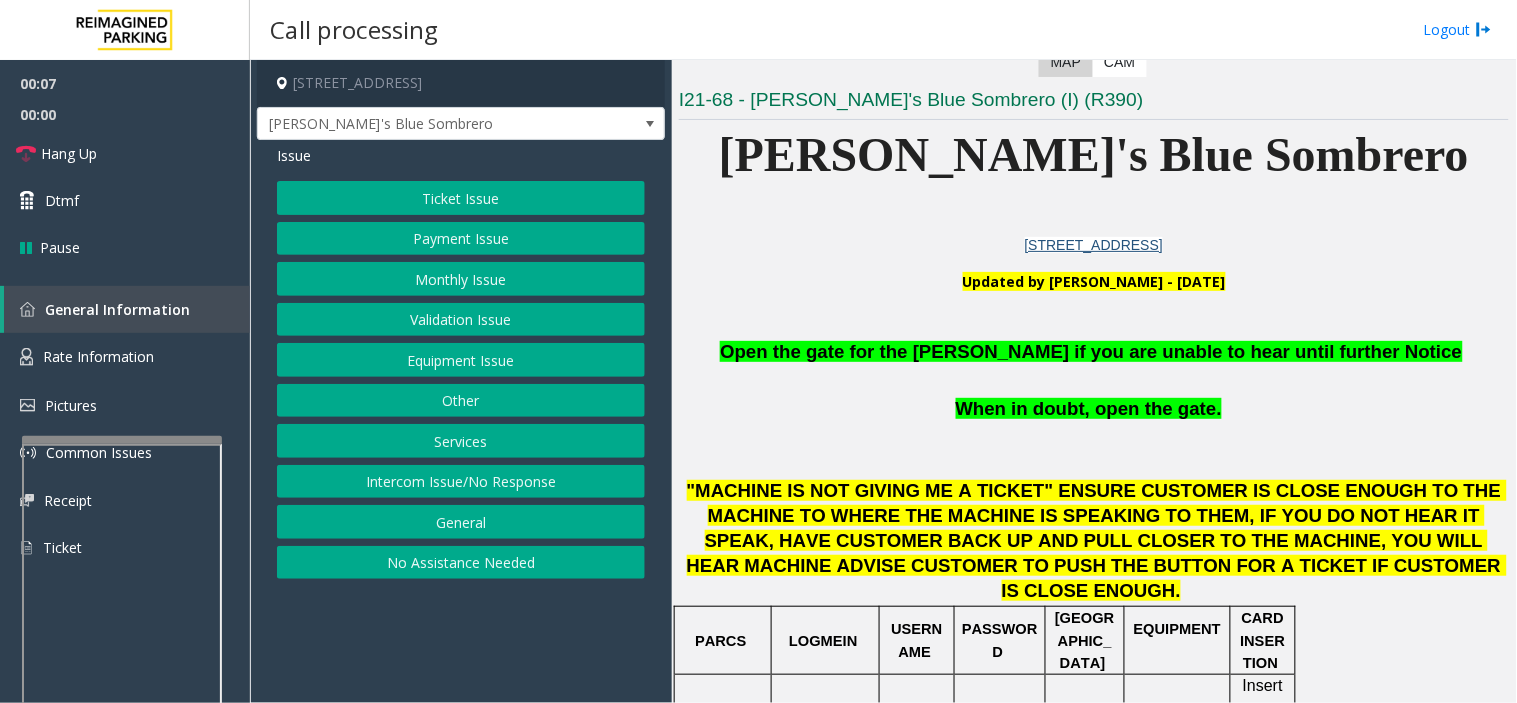 drag, startPoint x: 498, startPoint y: 598, endPoint x: 466, endPoint y: 638, distance: 51.224995 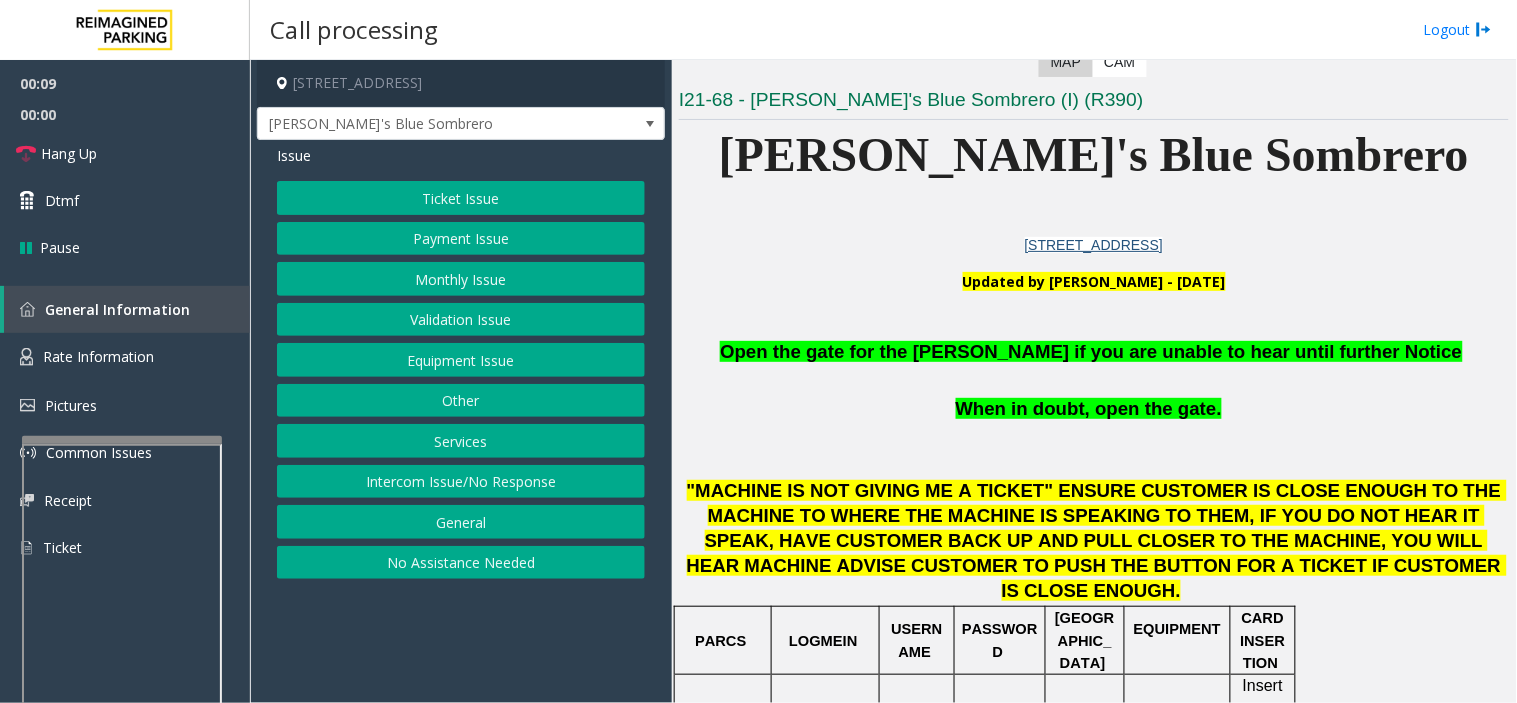 click on "Equipment Issue" 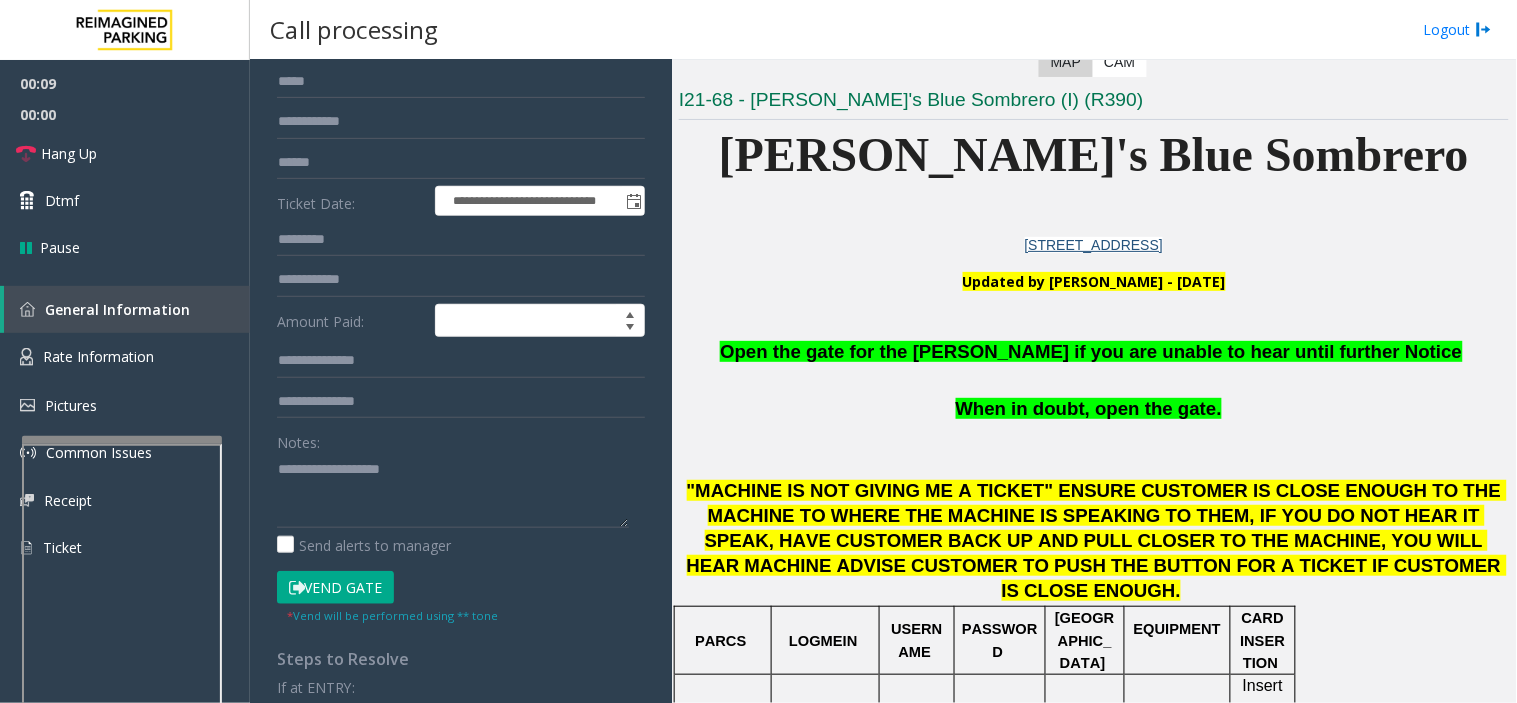 scroll, scrollTop: 408, scrollLeft: 0, axis: vertical 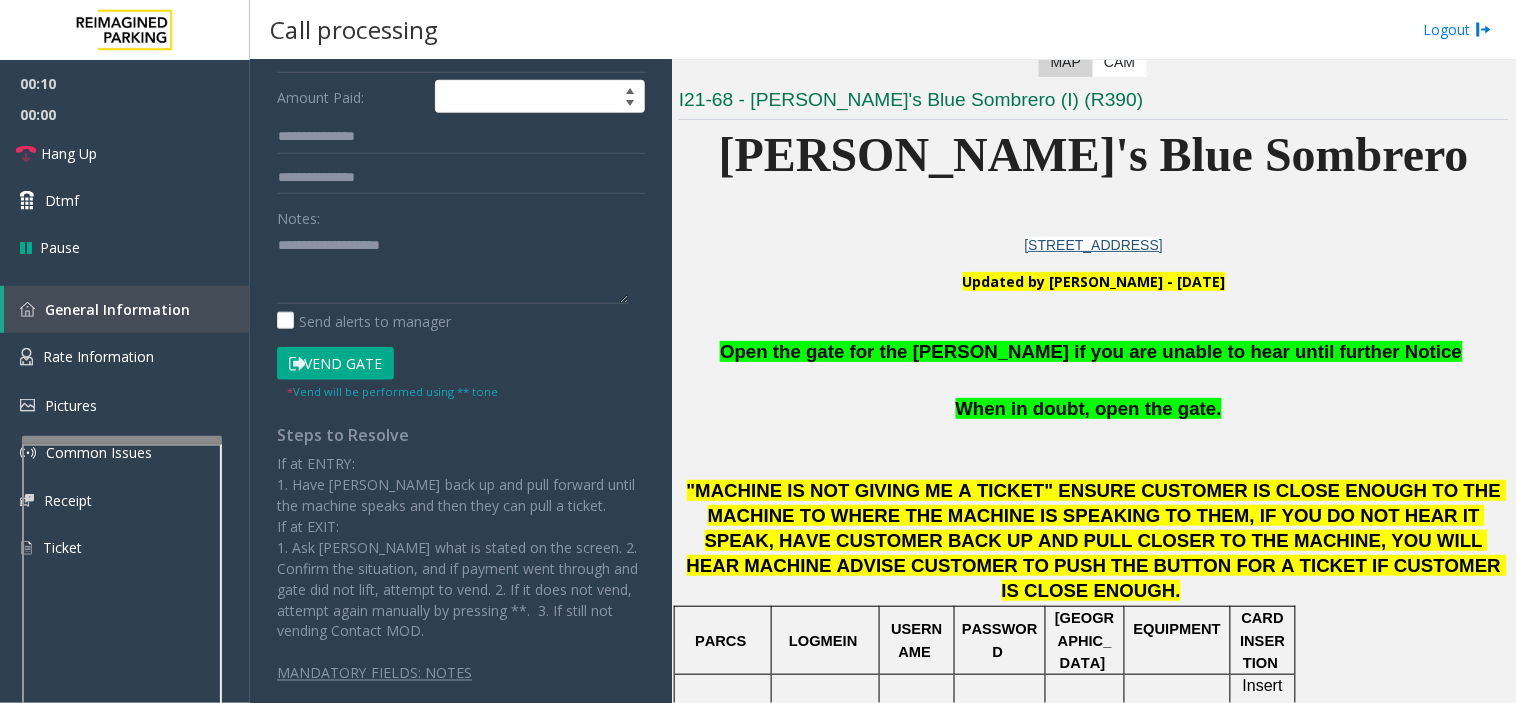 click on "Vend Gate" 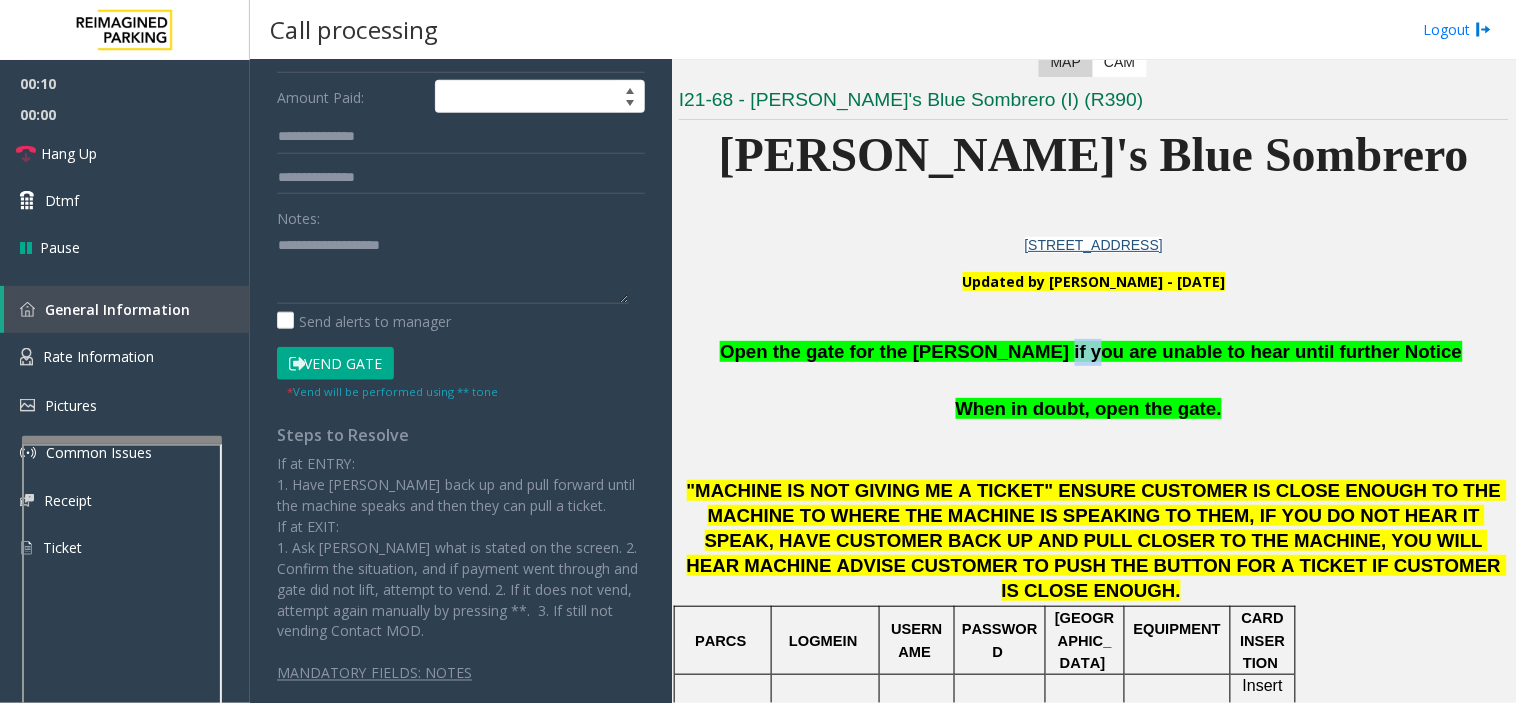 click on "Open the gate for the [PERSON_NAME] if you are unable to hear until further Notice" 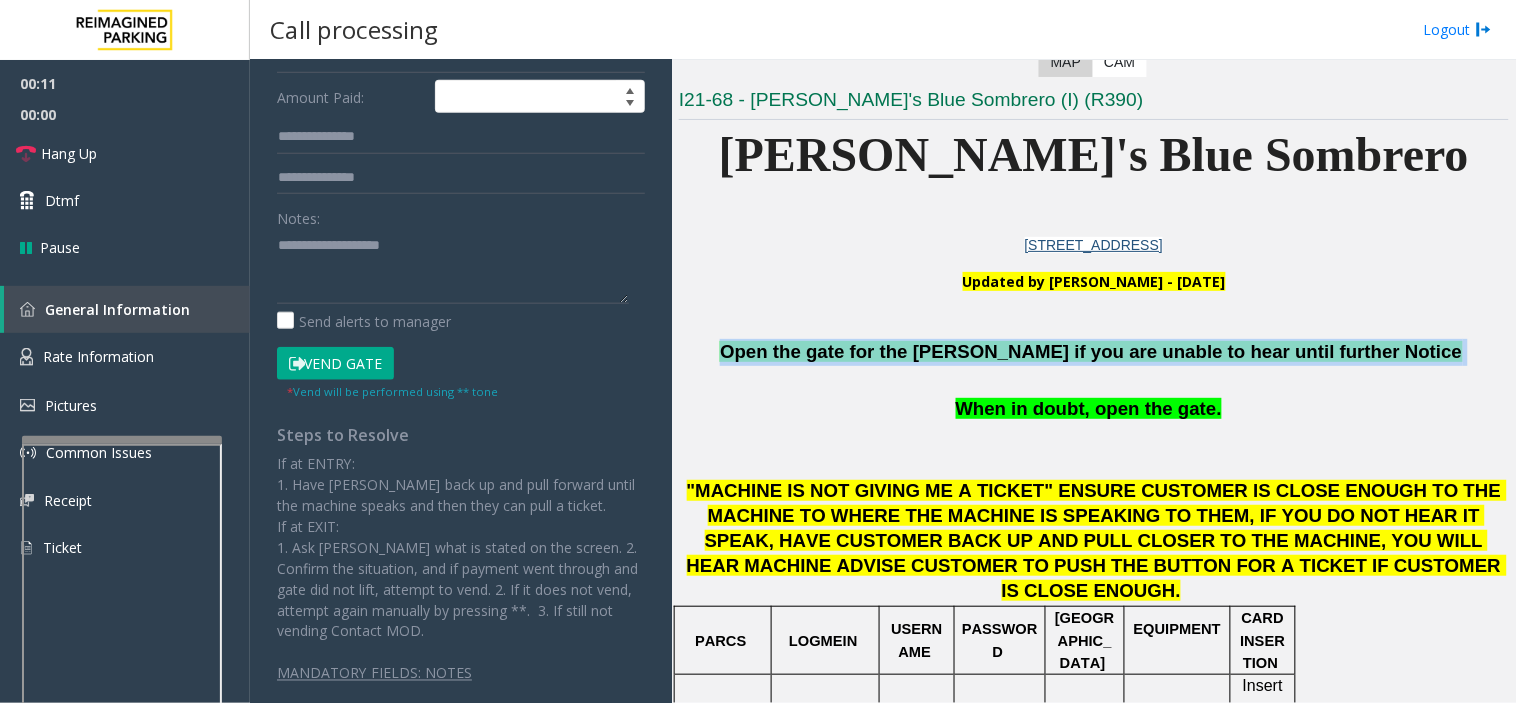 click on "Open the gate for the [PERSON_NAME] if you are unable to hear until further Notice" 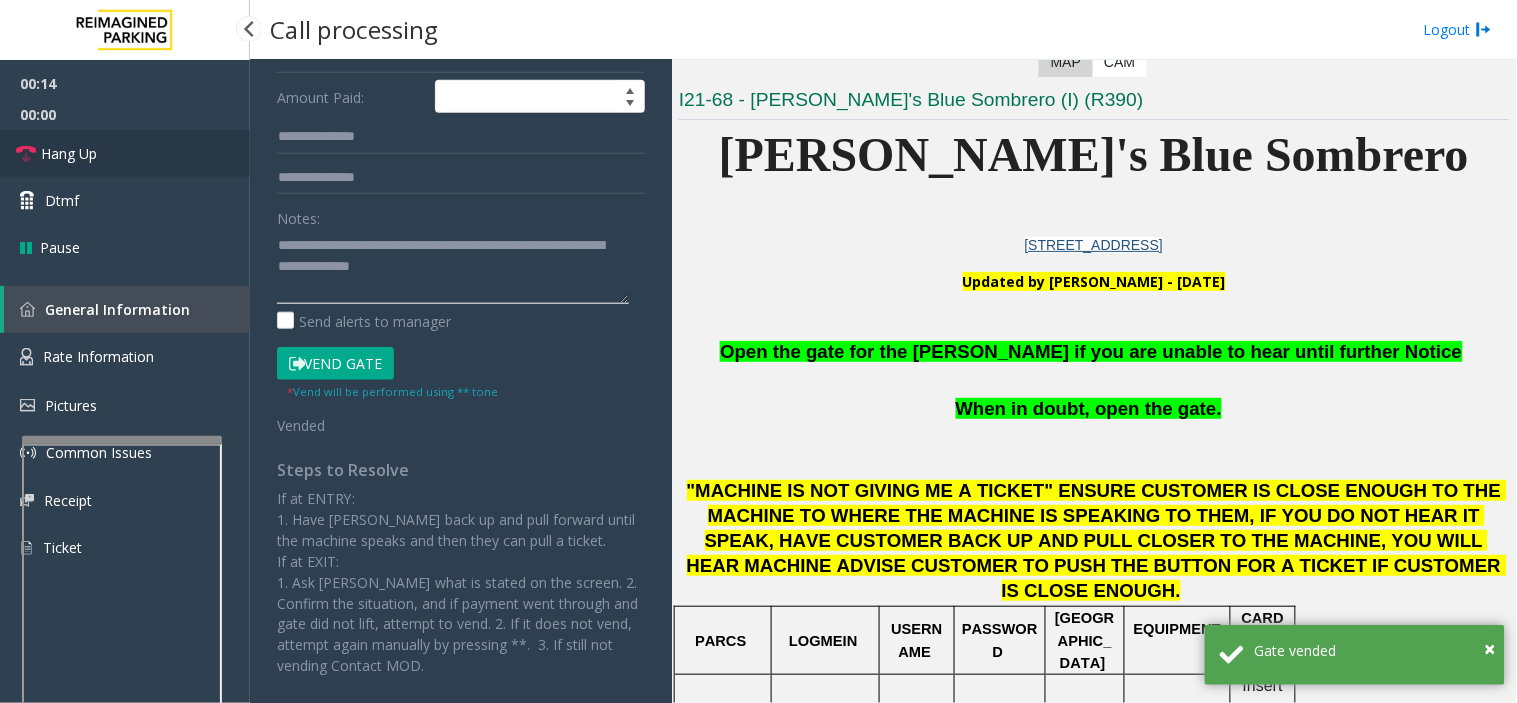 type on "**********" 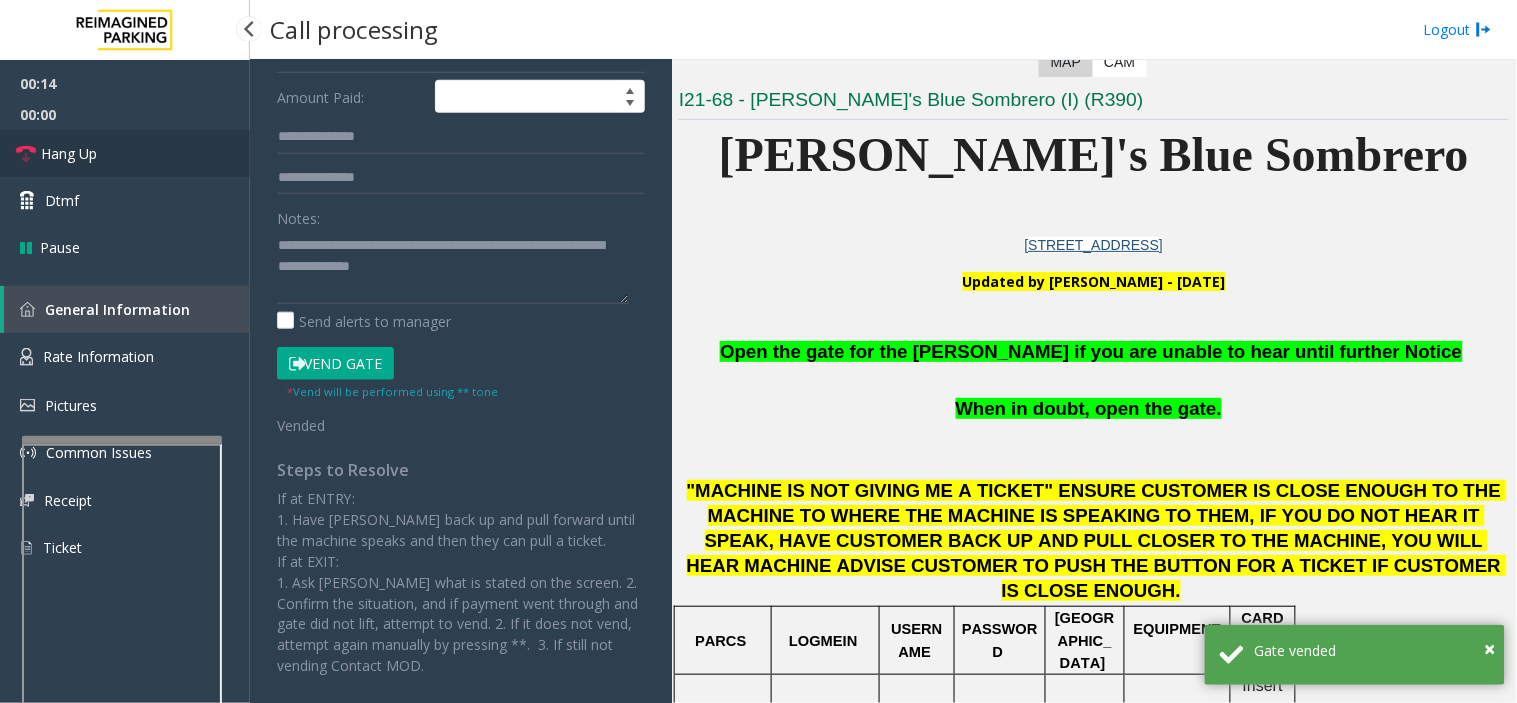 click on "Hang Up" at bounding box center (125, 153) 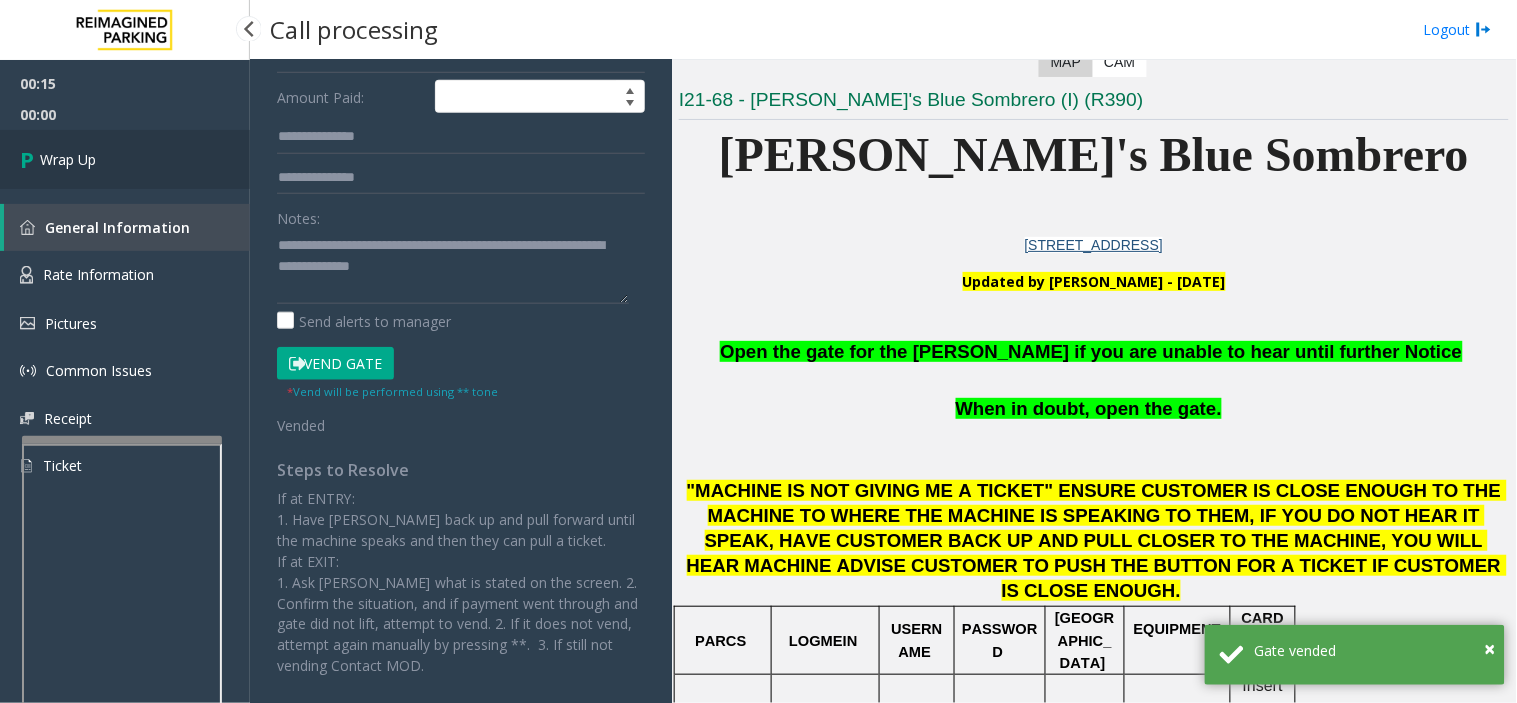 click on "Wrap Up" at bounding box center [125, 159] 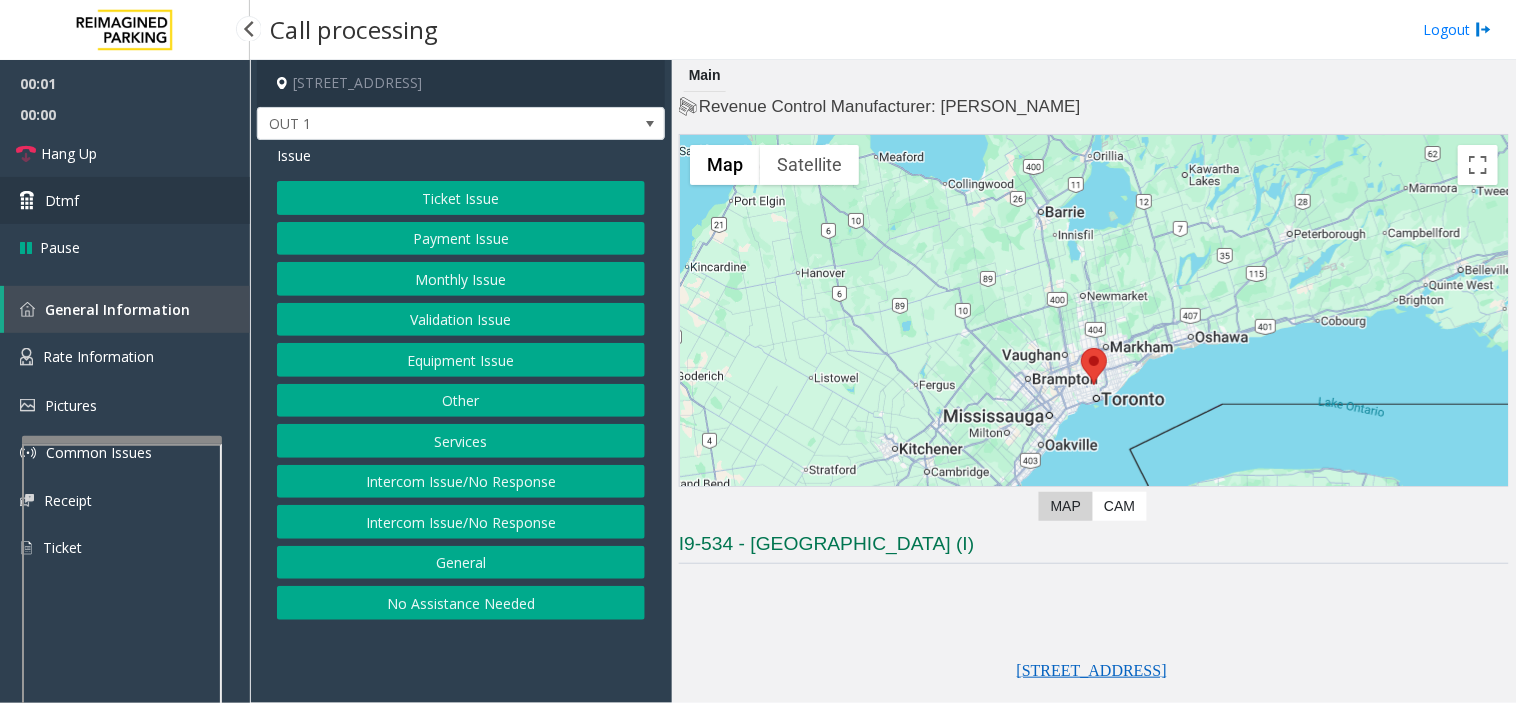 click on "Dtmf" at bounding box center [125, 200] 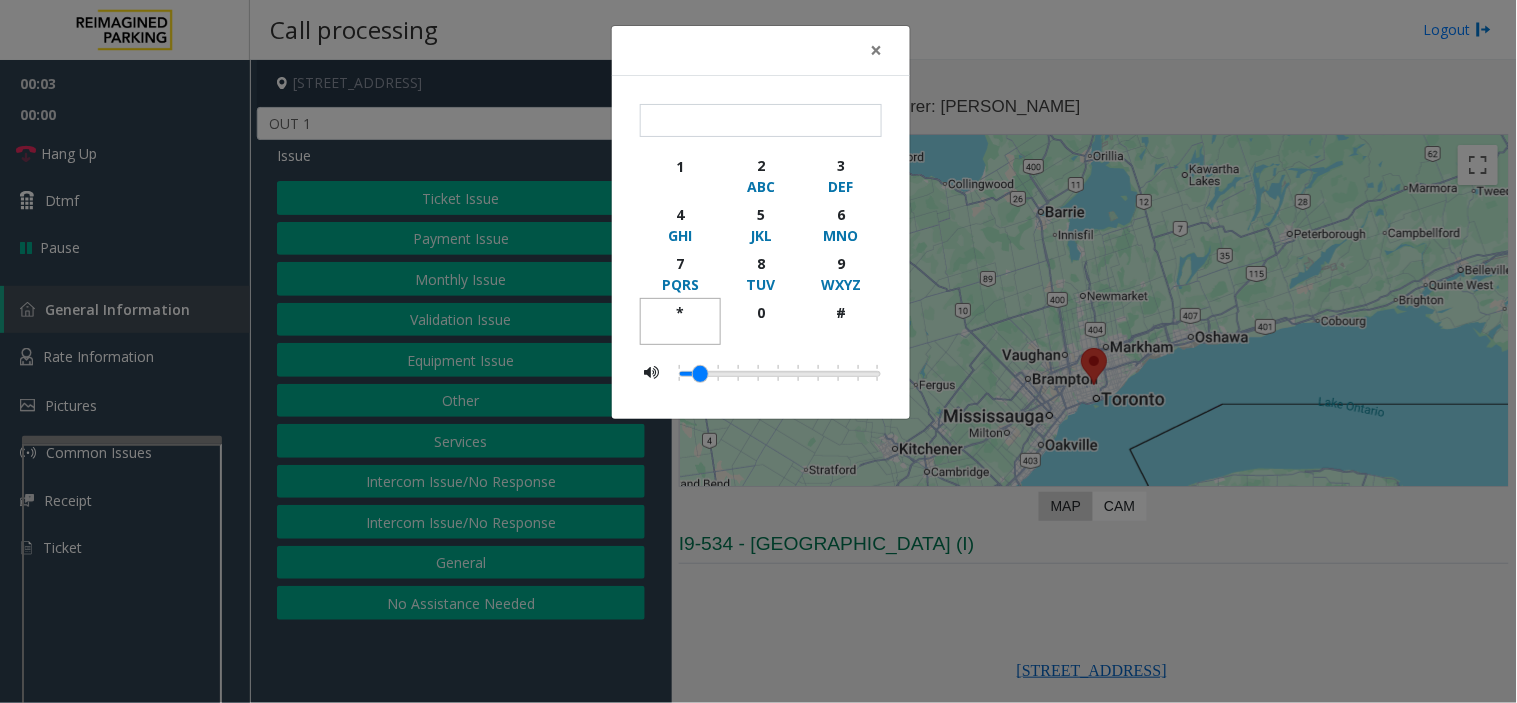 click on "*" 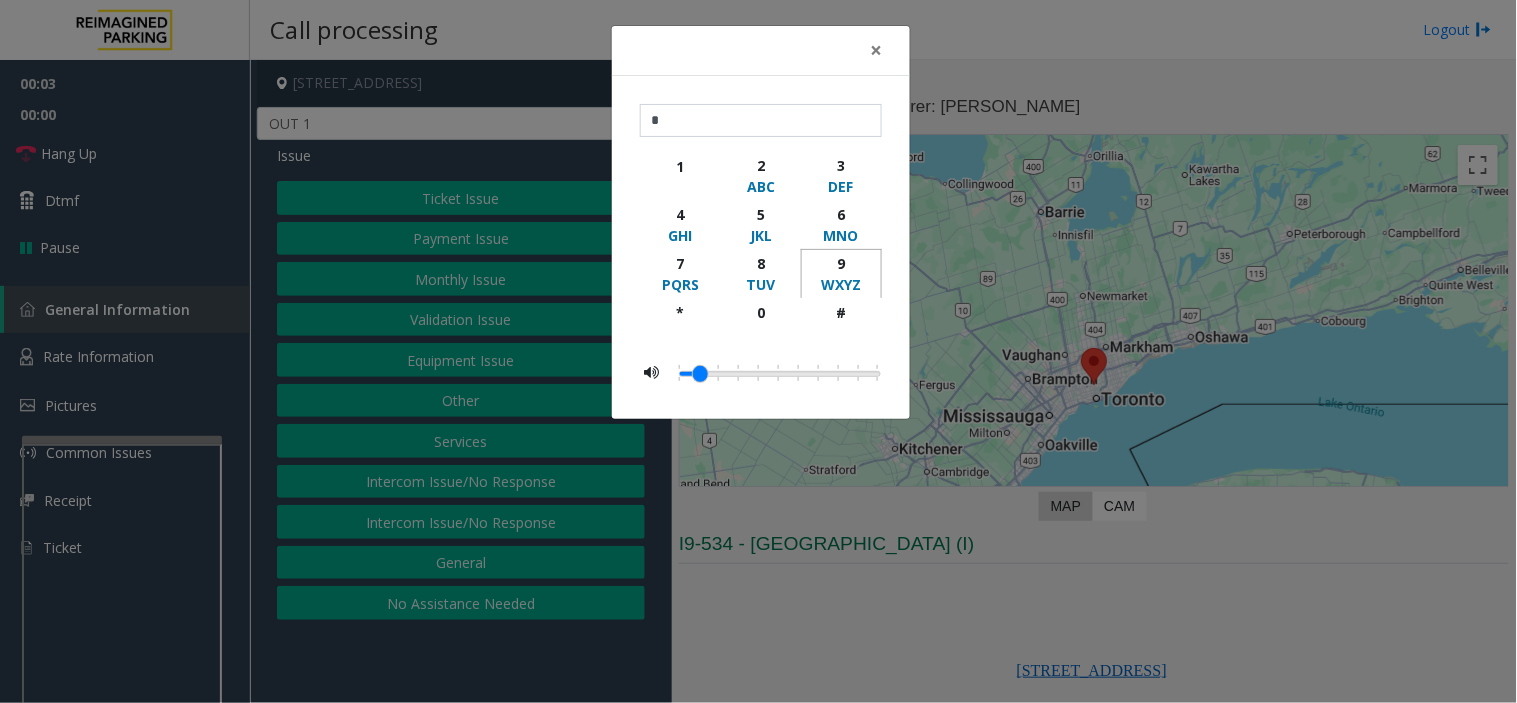 click on "9" 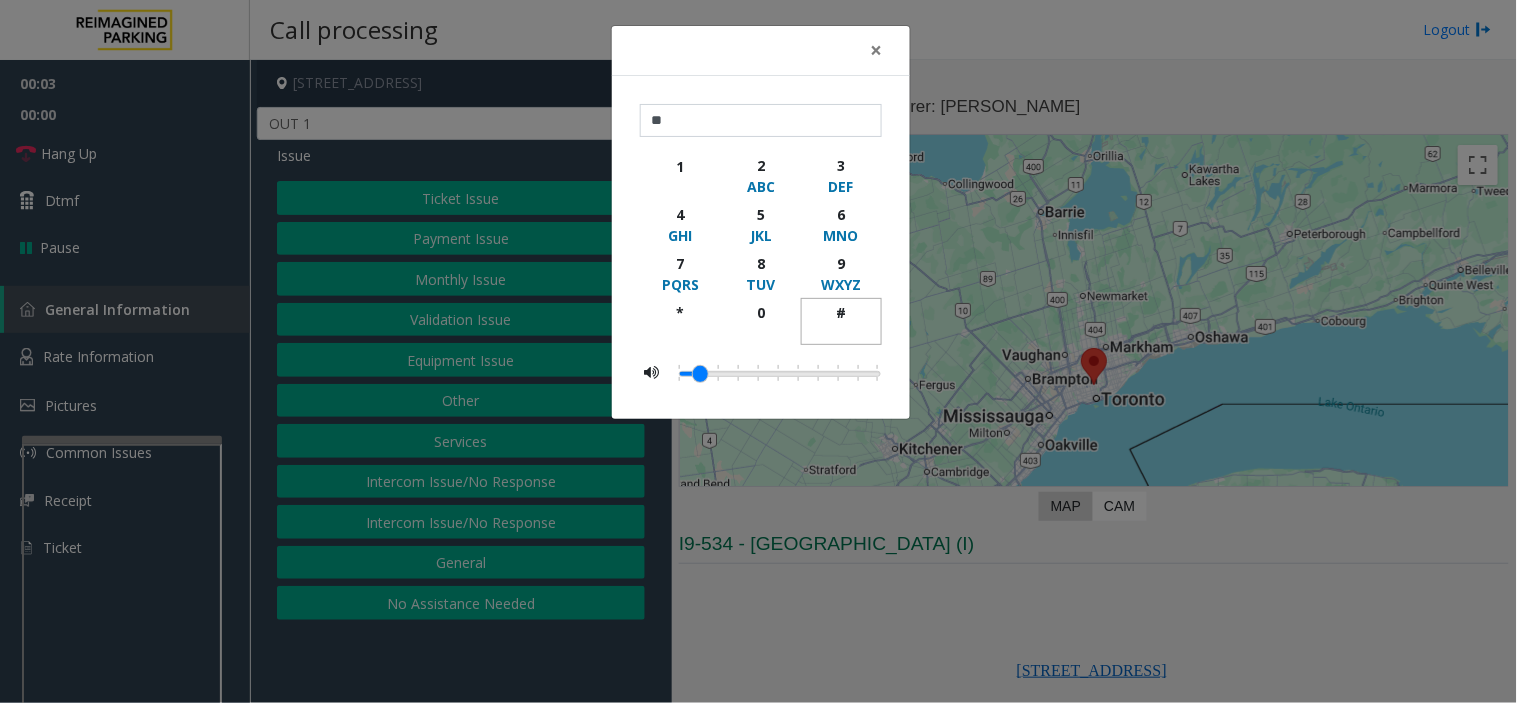 click on "#" 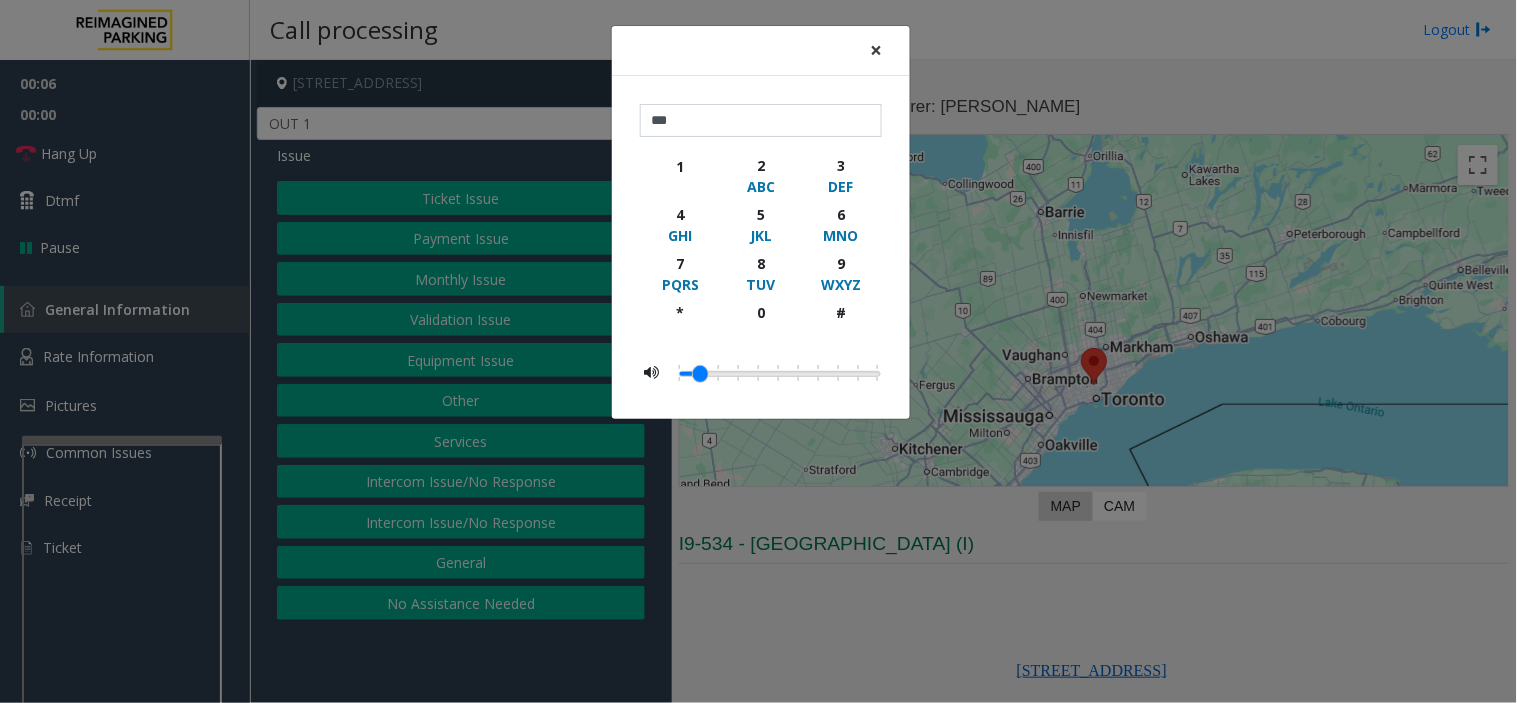click on "×" 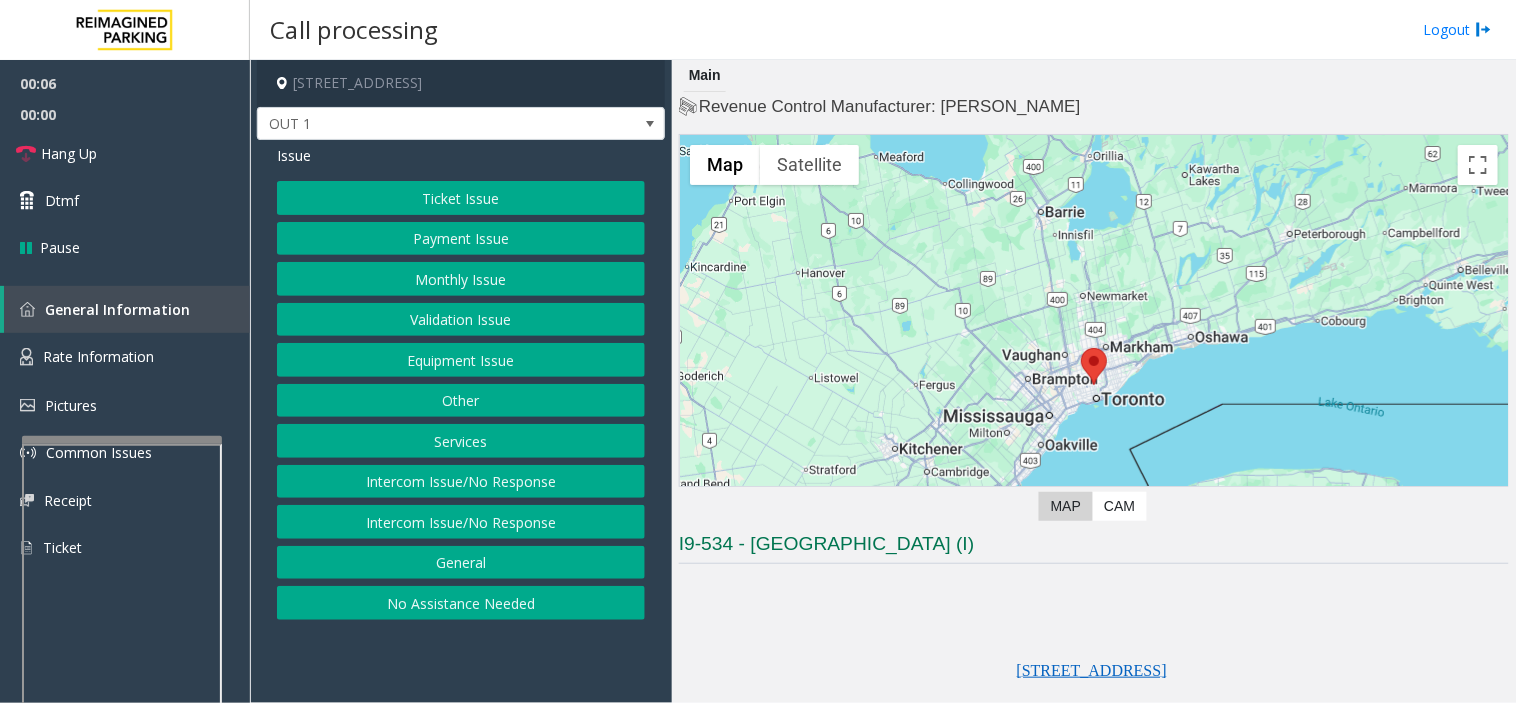 click on "Equipment Issue" 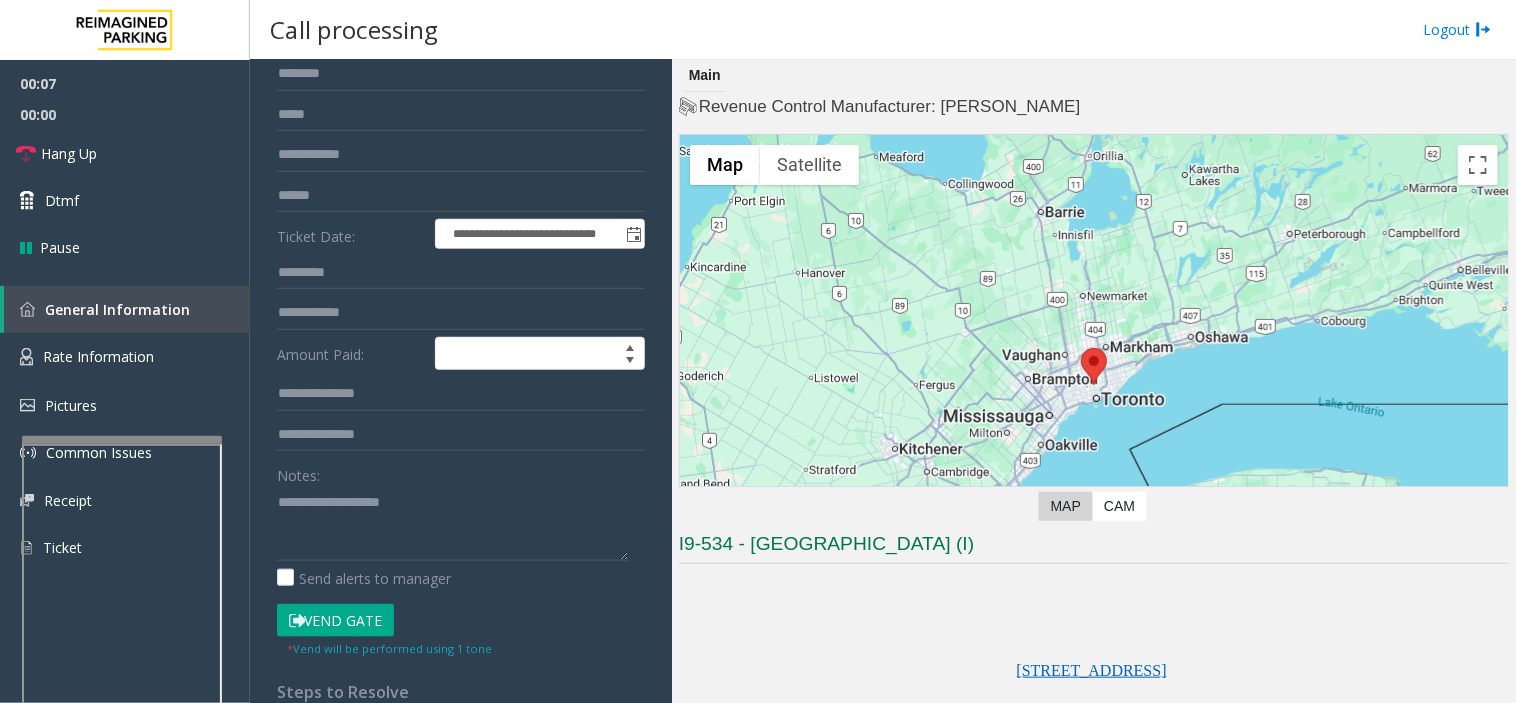 scroll, scrollTop: 333, scrollLeft: 0, axis: vertical 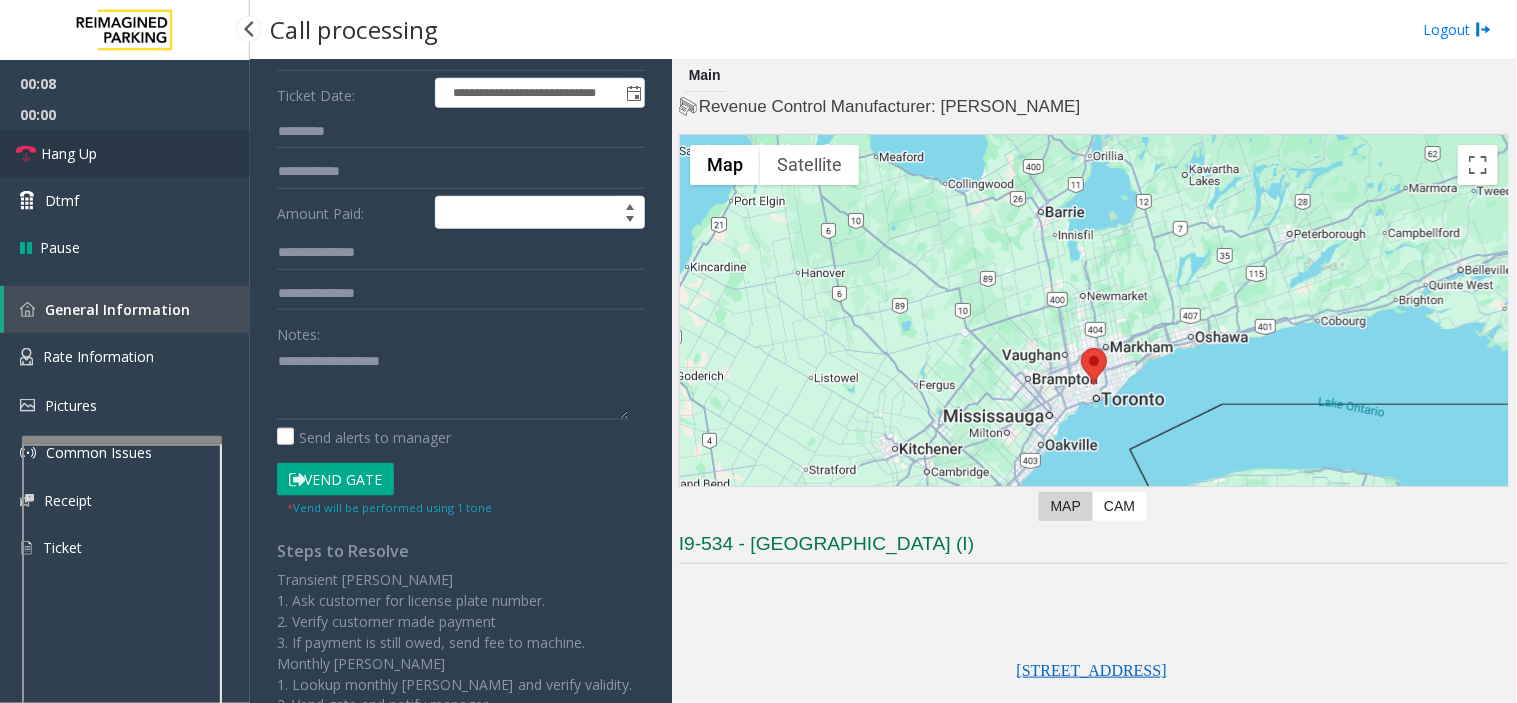 click on "Hang Up" at bounding box center (125, 153) 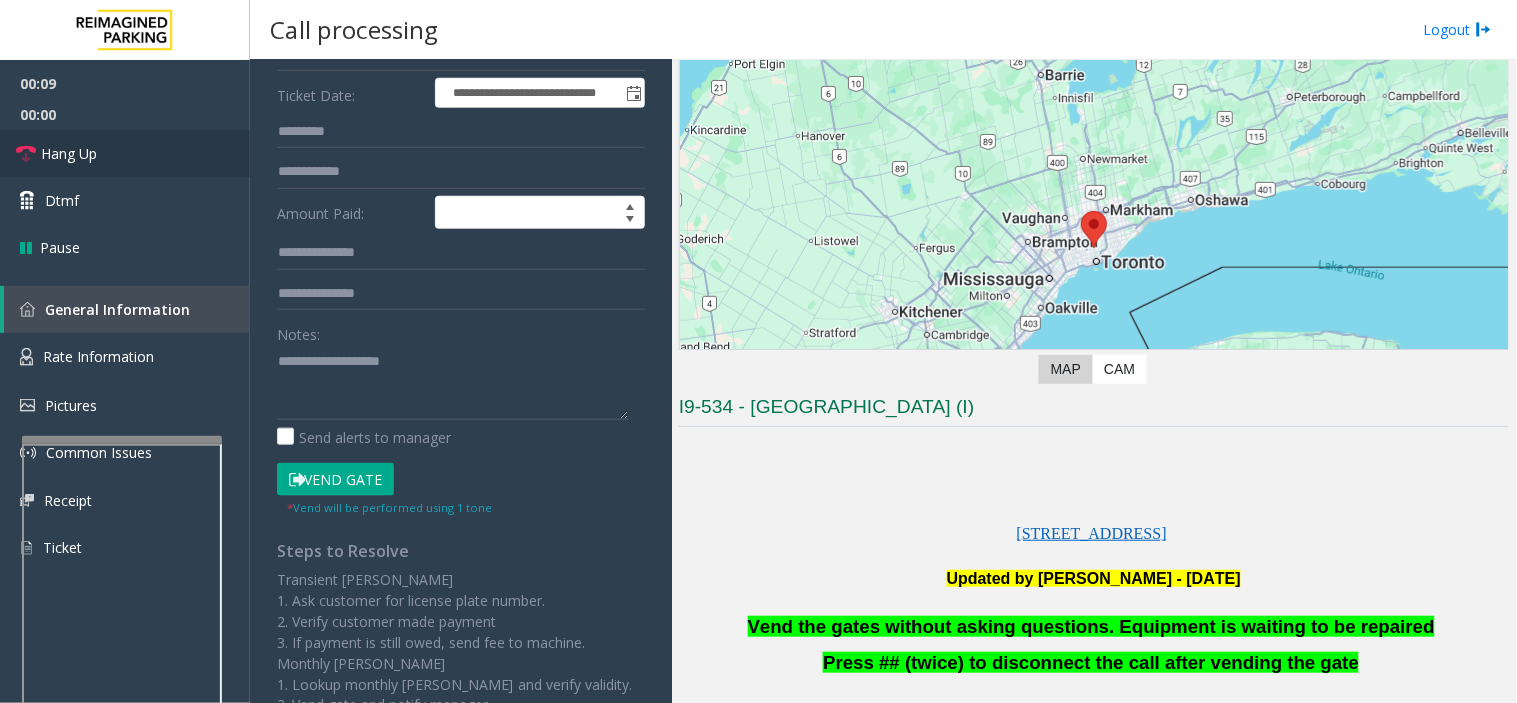 scroll, scrollTop: 333, scrollLeft: 0, axis: vertical 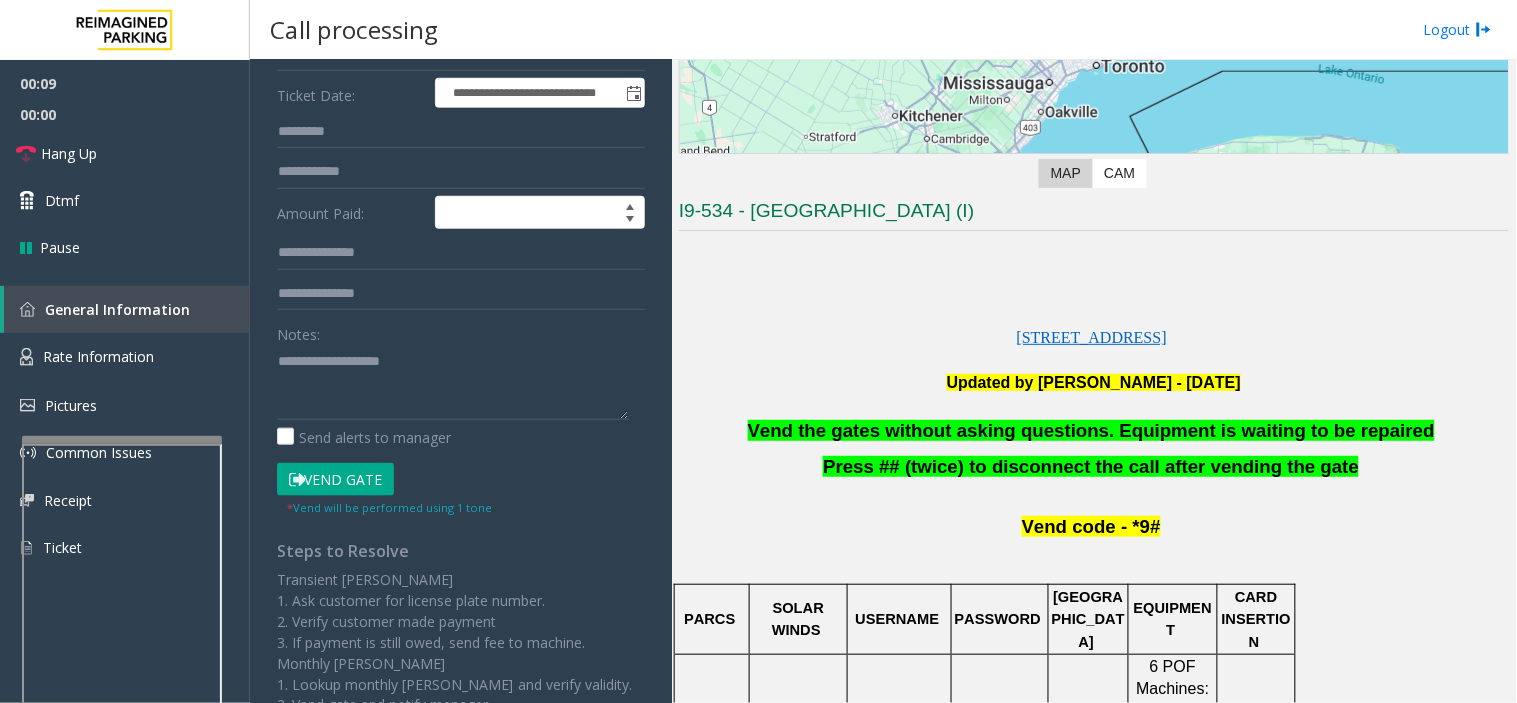 click on "Vend the gates without asking questions. Equipment is waiting to be repaired   Press ## (twice) to disconnect the call after vending the gate      Vend code - *9#   PARCS   SOLAR WINDS   USERNAME   PASSWORD   PARIS   EQUIPMENT   CARD INSERTION             6 POF Machines: on each level in the South and North elevator lobbies     ALL accept Cash and CC    Tap only option available MANDATORY FIELDS   VALIDATIONS   APPROVED VALIDATION LIST   TICKET   MONTHLY CARDS   GARAGE LAYOUT   LOCATION TIME     Mandarin restaurant - Full Validation      Barcode ticket scan   3 parking levels ; 839 spaces   Local Time Zone   APPROVED VENDORS   DO NOT VEND FOR   ENTRANCE/EXIT LANE INFO   LOST TICKET RATE   COMMON ISSUES   SPECIAL INSTRUCTIONS   HOURS OF OPERATION   TTC     One main entrance/exit off [GEOGRAPHIC_DATA] Is for  Monthly Only   $23.00   GRACE PERIOD IS 15 MINUTES     24/7/3 65     Location Information     This garage is  utilized" 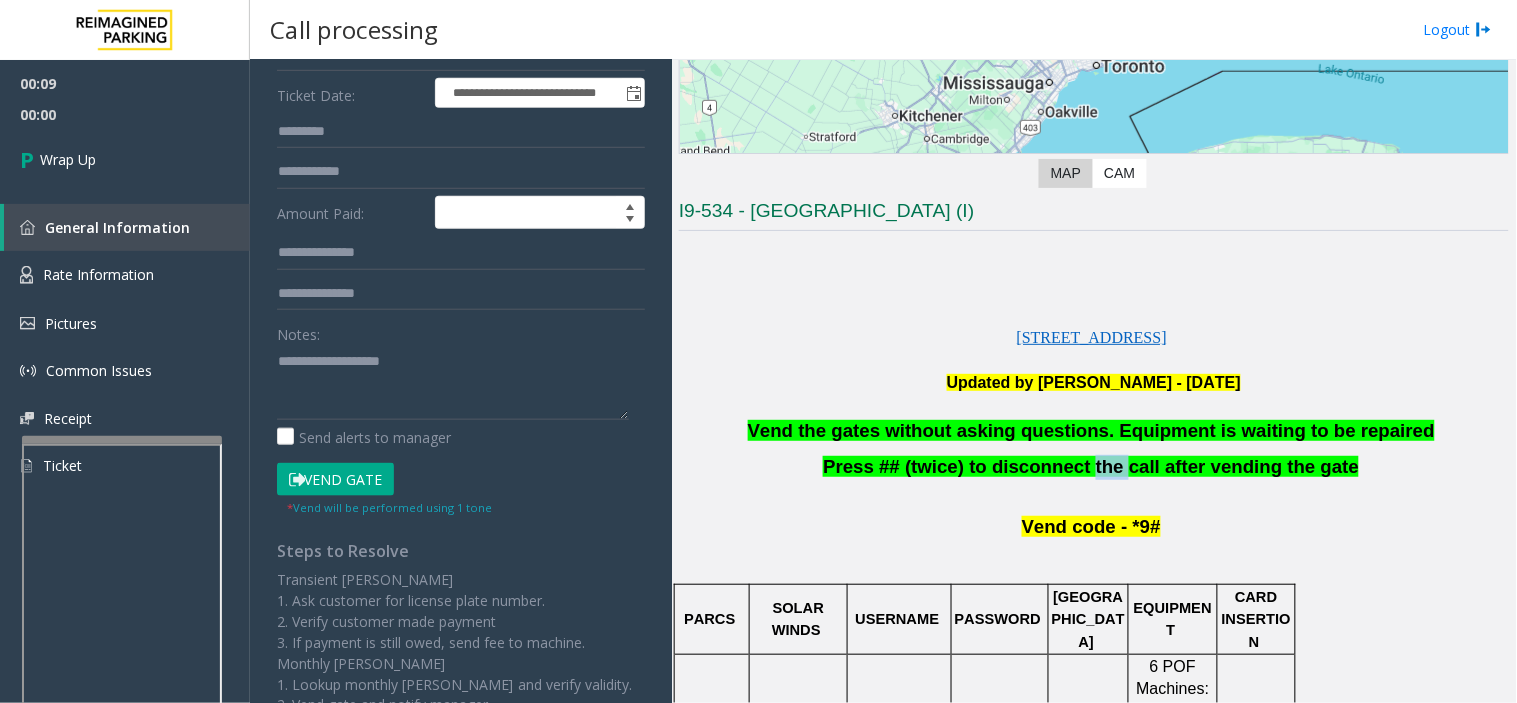 click on "Vend the gates without asking questions. Equipment is waiting to be repaired   Press ## (twice) to disconnect the call after vending the gate      Vend code - *9#   PARCS   SOLAR WINDS   USERNAME   PASSWORD   PARIS   EQUIPMENT   CARD INSERTION             6 POF Machines: on each level in the South and North elevator lobbies     ALL accept Cash and CC    Tap only option available MANDATORY FIELDS   VALIDATIONS   APPROVED VALIDATION LIST   TICKET   MONTHLY CARDS   GARAGE LAYOUT   LOCATION TIME     Mandarin restaurant - Full Validation      Barcode ticket scan   3 parking levels ; 839 spaces   Local Time Zone   APPROVED VENDORS   DO NOT VEND FOR   ENTRANCE/EXIT LANE INFO   LOST TICKET RATE   COMMON ISSUES   SPECIAL INSTRUCTIONS   HOURS OF OPERATION   TTC     One main entrance/exit off [GEOGRAPHIC_DATA] Is for  Monthly Only   $23.00   GRACE PERIOD IS 15 MINUTES     24/7/3 65     Location Information     This garage is  utilized" 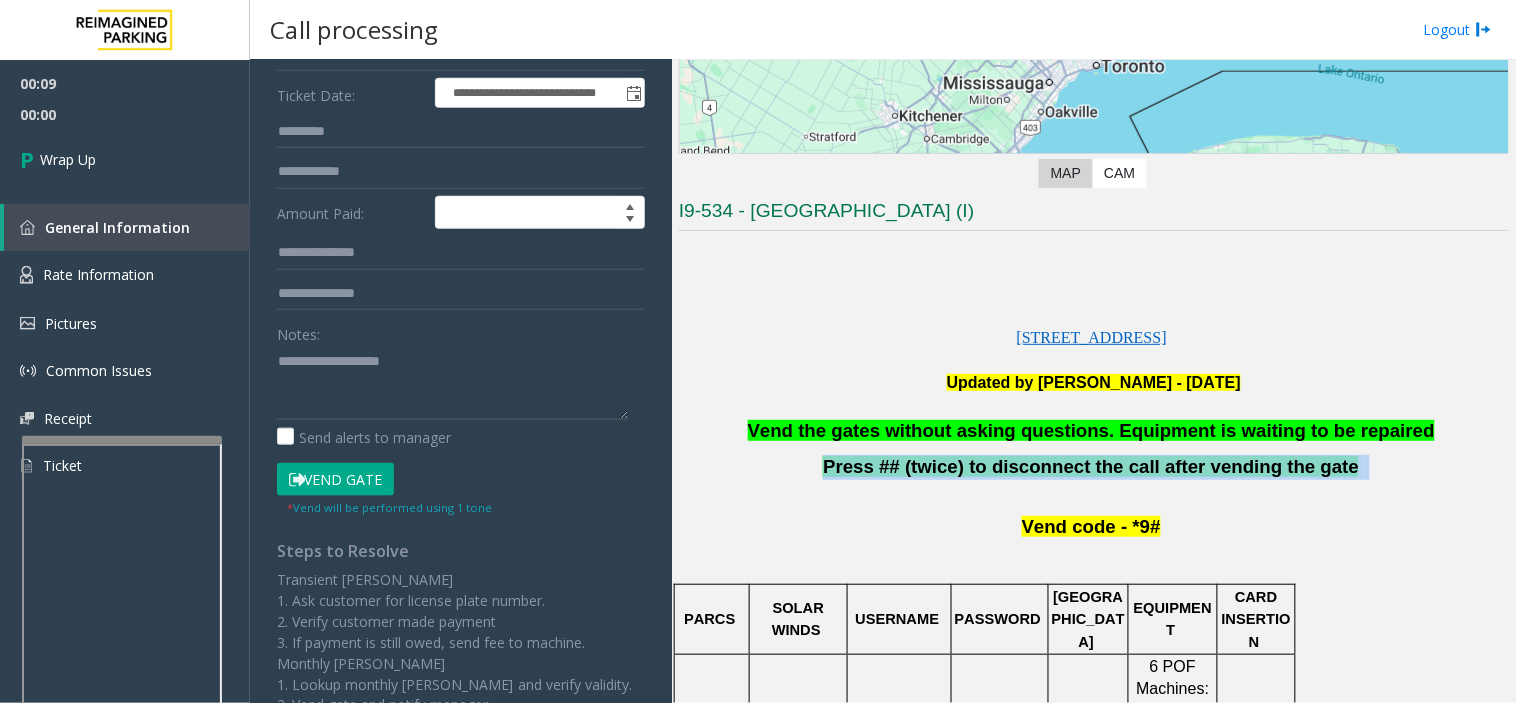 click on "Vend the gates without asking questions. Equipment is waiting to be repaired   Press ## (twice) to disconnect the call after vending the gate      Vend code - *9#   PARCS   SOLAR WINDS   USERNAME   PASSWORD   PARIS   EQUIPMENT   CARD INSERTION             6 POF Machines: on each level in the South and North elevator lobbies     ALL accept Cash and CC    Tap only option available MANDATORY FIELDS   VALIDATIONS   APPROVED VALIDATION LIST   TICKET   MONTHLY CARDS   GARAGE LAYOUT   LOCATION TIME     Mandarin restaurant - Full Validation      Barcode ticket scan   3 parking levels ; 839 spaces   Local Time Zone   APPROVED VENDORS   DO NOT VEND FOR   ENTRANCE/EXIT LANE INFO   LOST TICKET RATE   COMMON ISSUES   SPECIAL INSTRUCTIONS   HOURS OF OPERATION   TTC     One main entrance/exit off [GEOGRAPHIC_DATA] Is for  Monthly Only   $23.00   GRACE PERIOD IS 15 MINUTES     24/7/3 65     Location Information     This garage is  utilized" 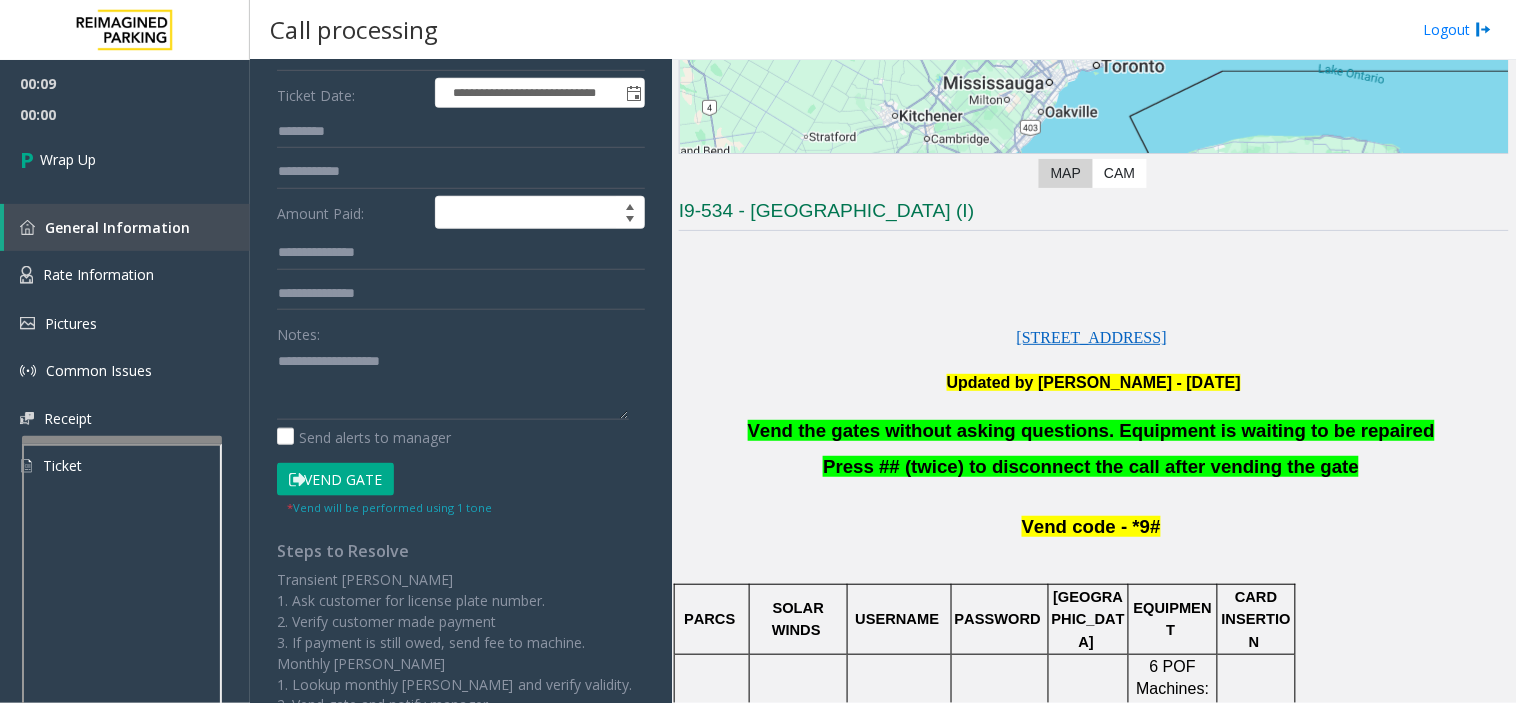 click on "Vend the gates without asking questions. Equipment is waiting to be repaired" 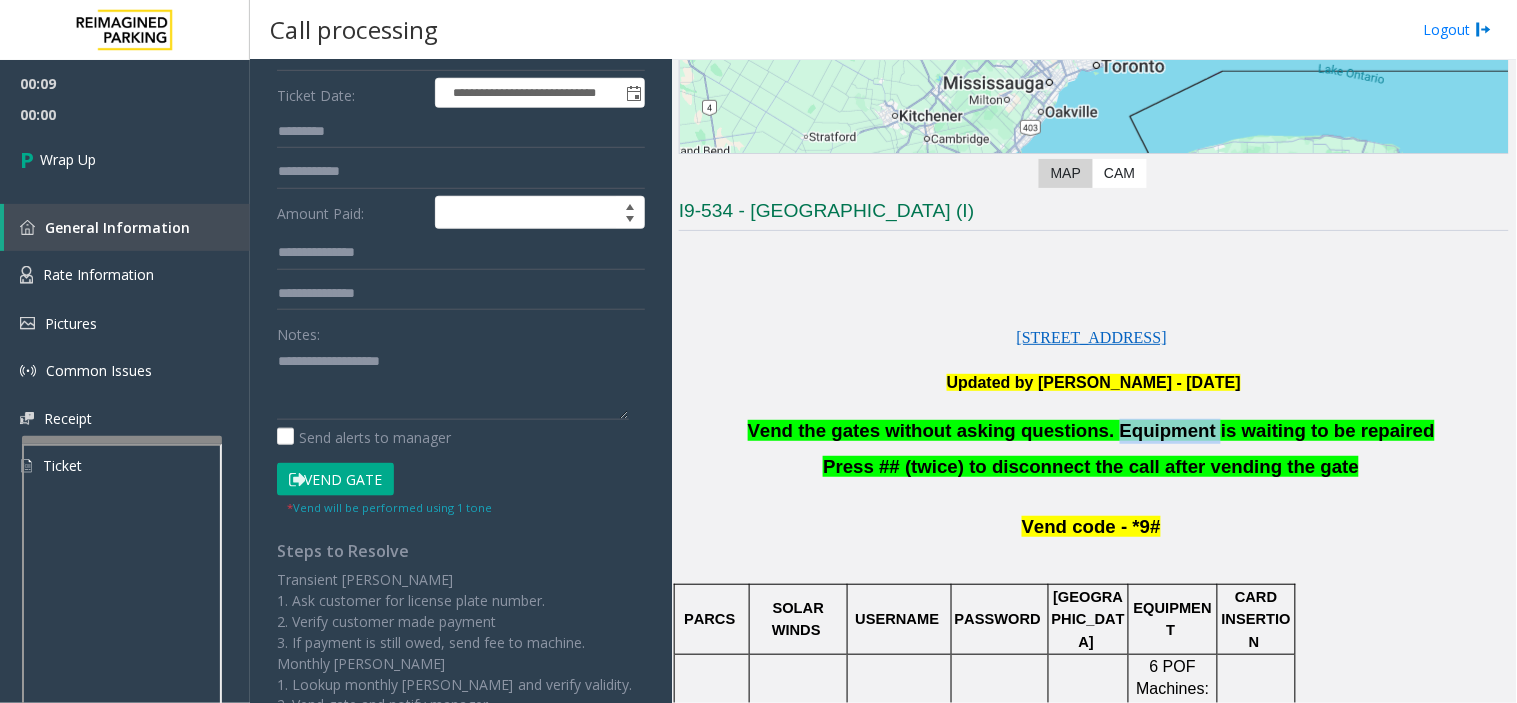 click on "Vend the gates without asking questions. Equipment is waiting to be repaired" 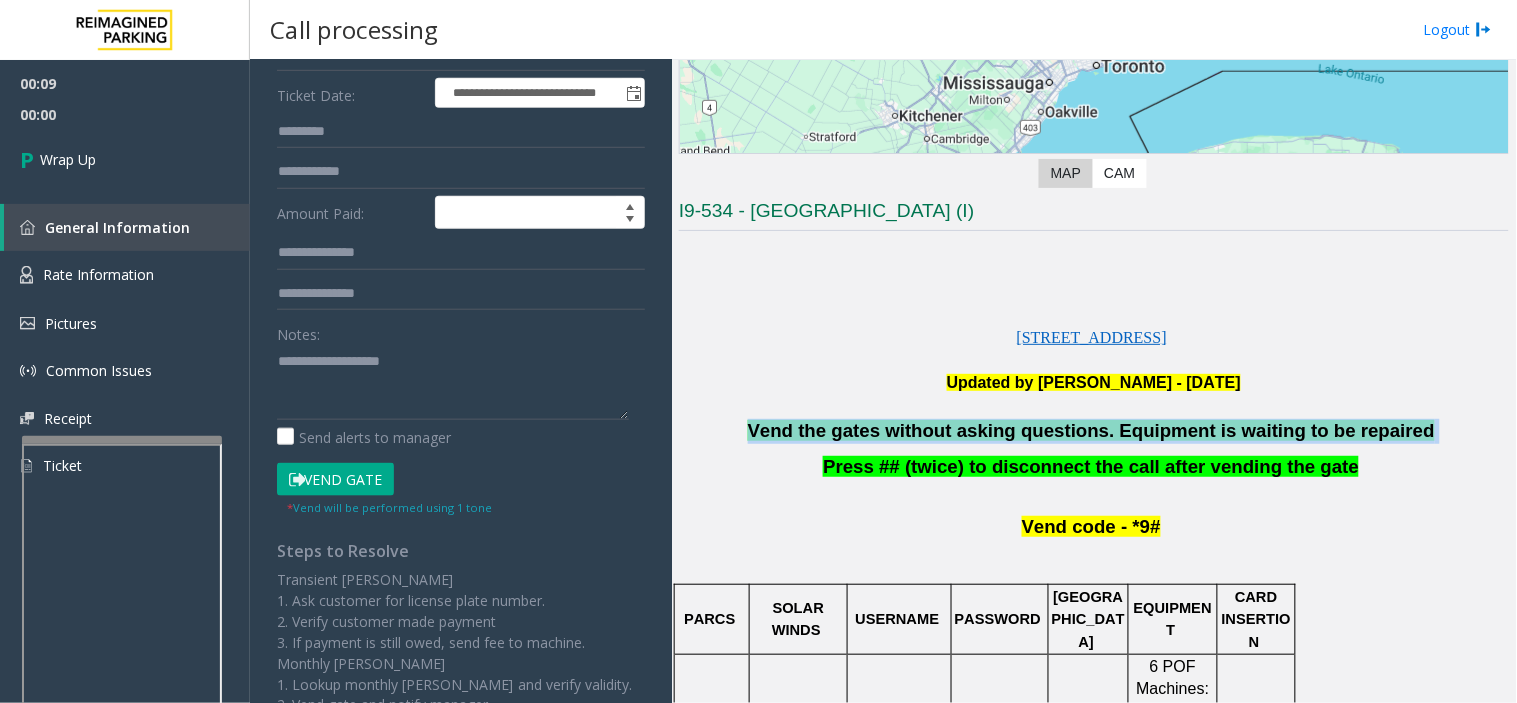 click on "Vend the gates without asking questions. Equipment is waiting to be repaired" 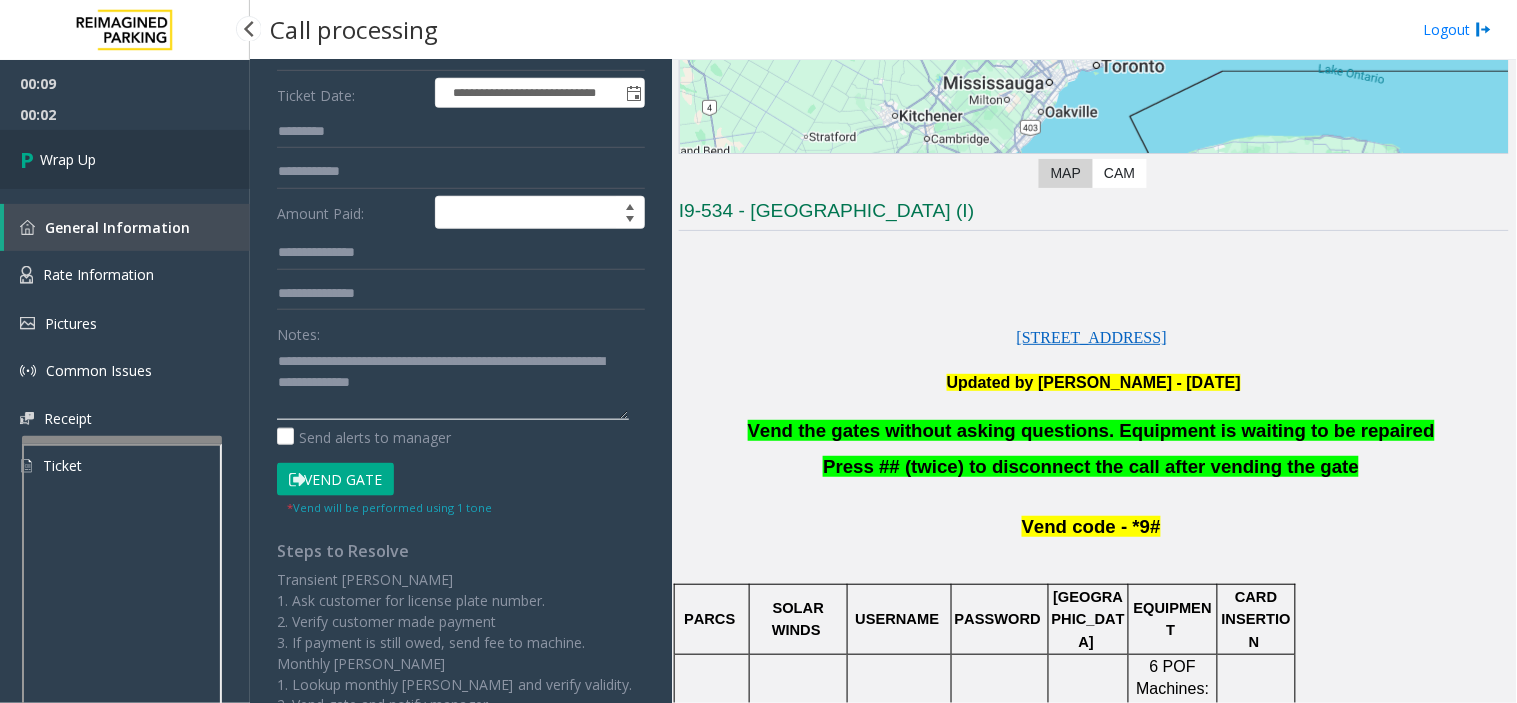 type on "**********" 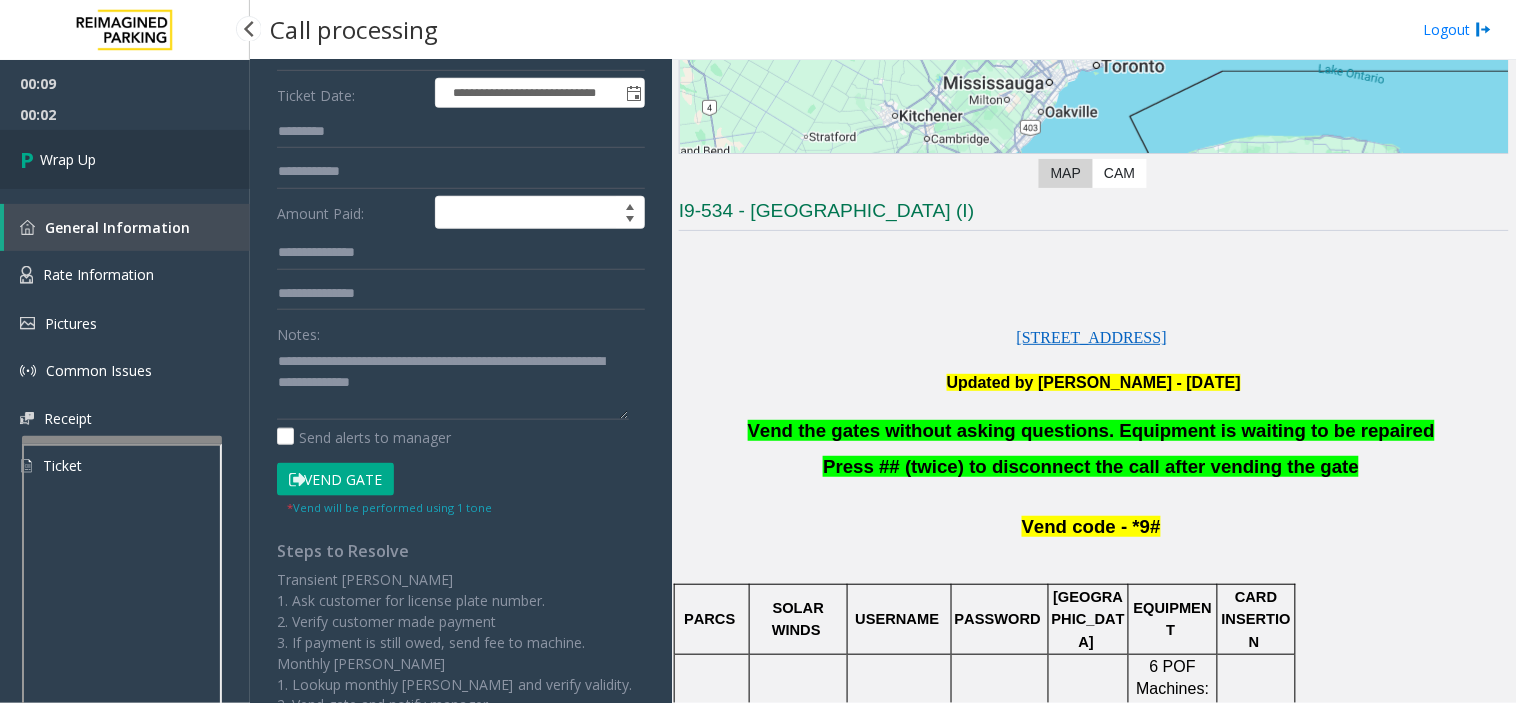 click on "Wrap Up" at bounding box center [125, 159] 